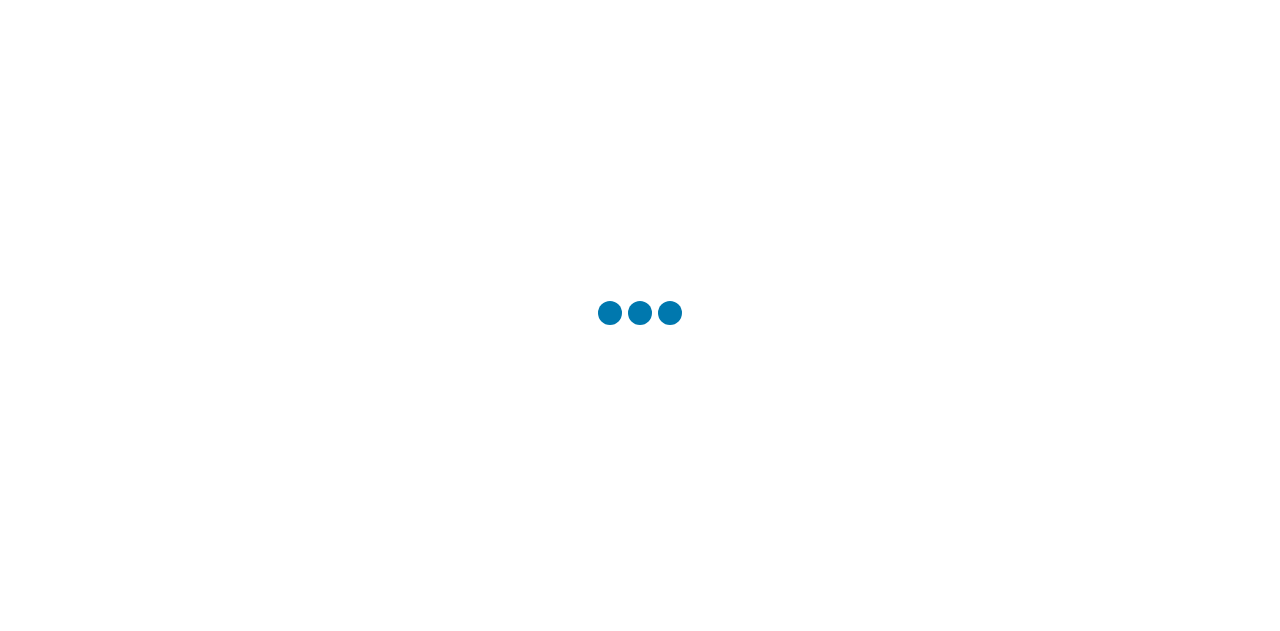 scroll, scrollTop: 0, scrollLeft: 0, axis: both 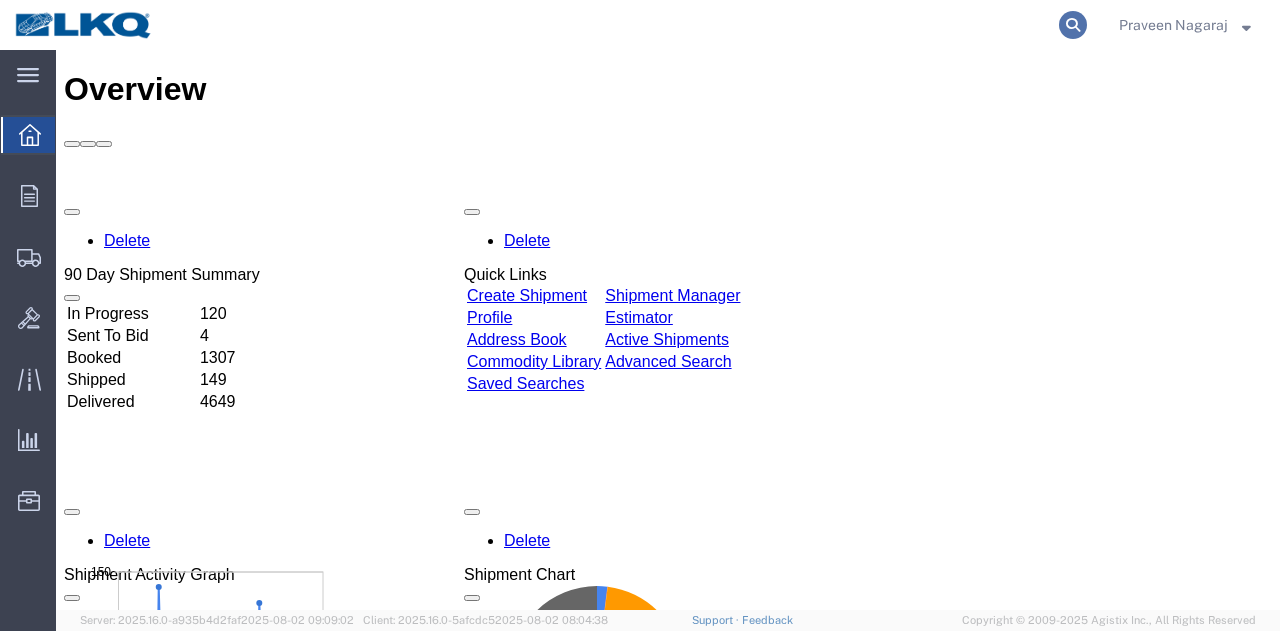 click 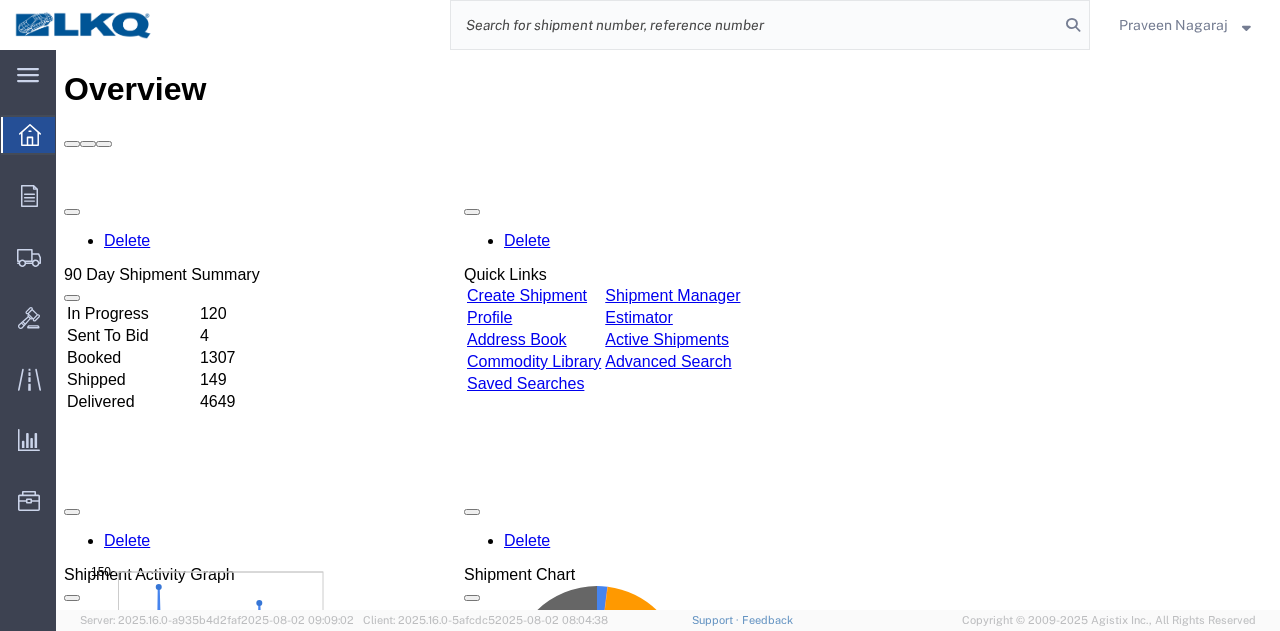 click 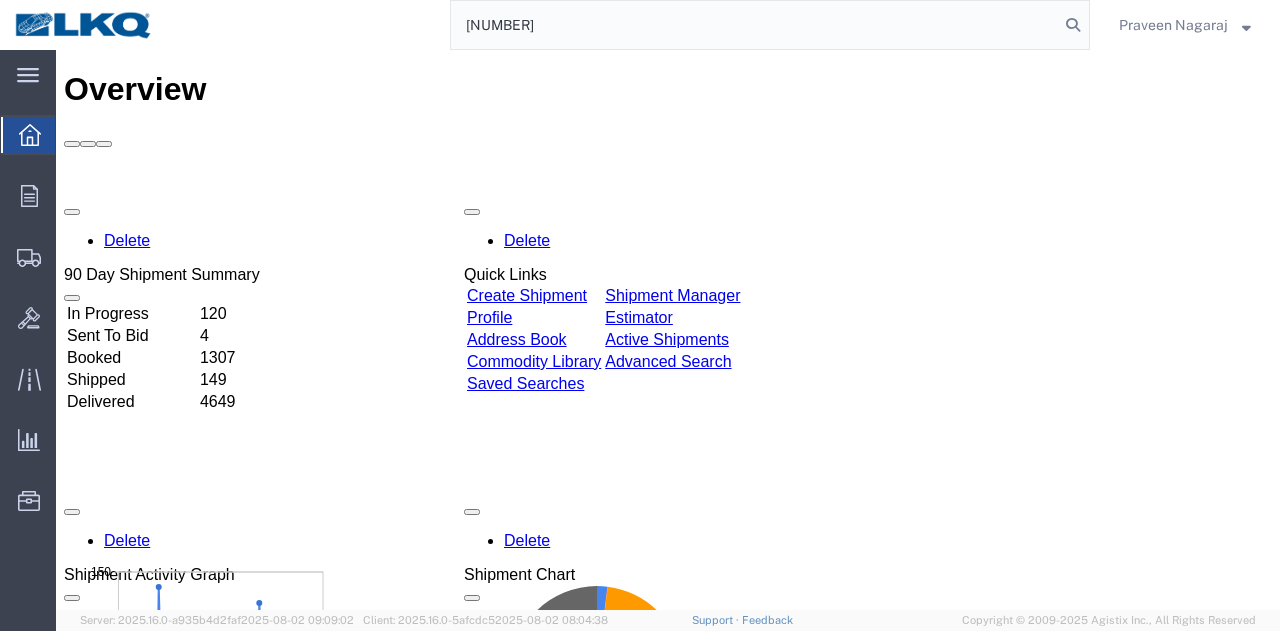type on "[NUMBER]" 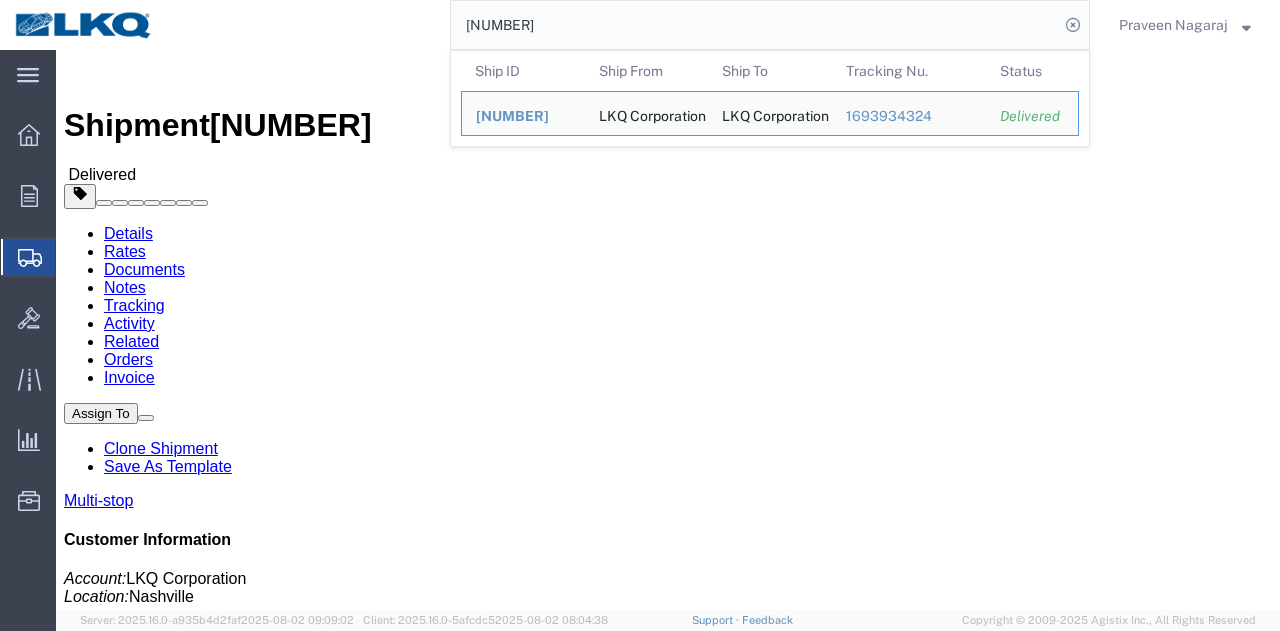 click on "Rates" 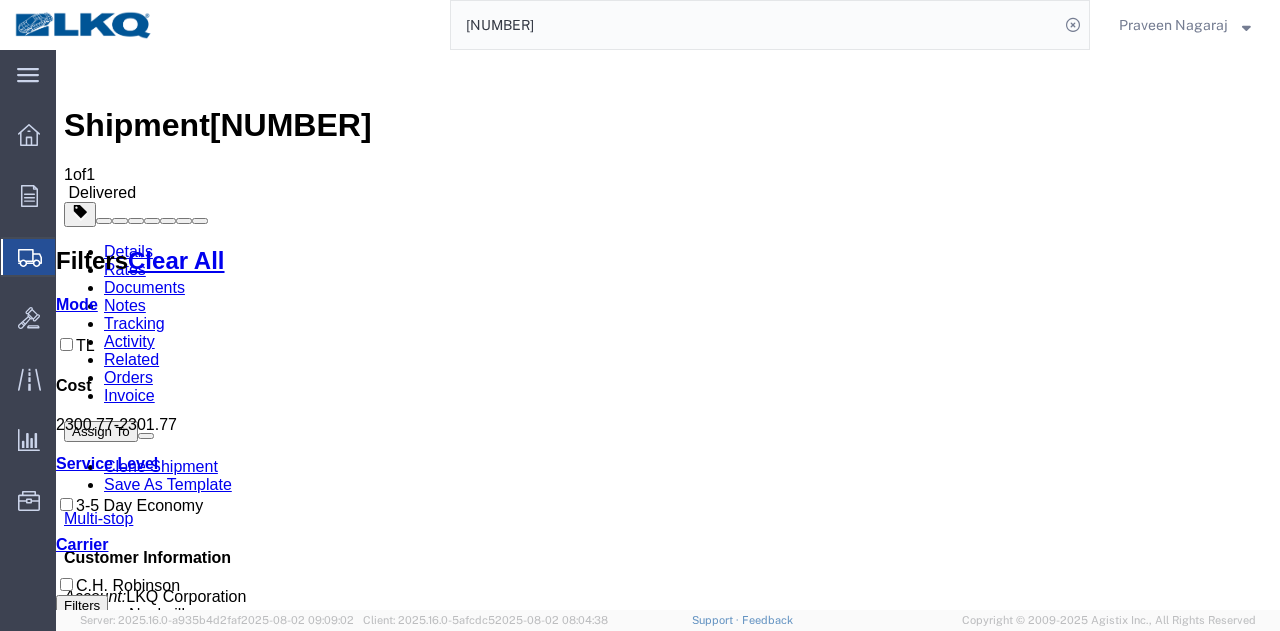 click on "Details" at bounding box center [128, 251] 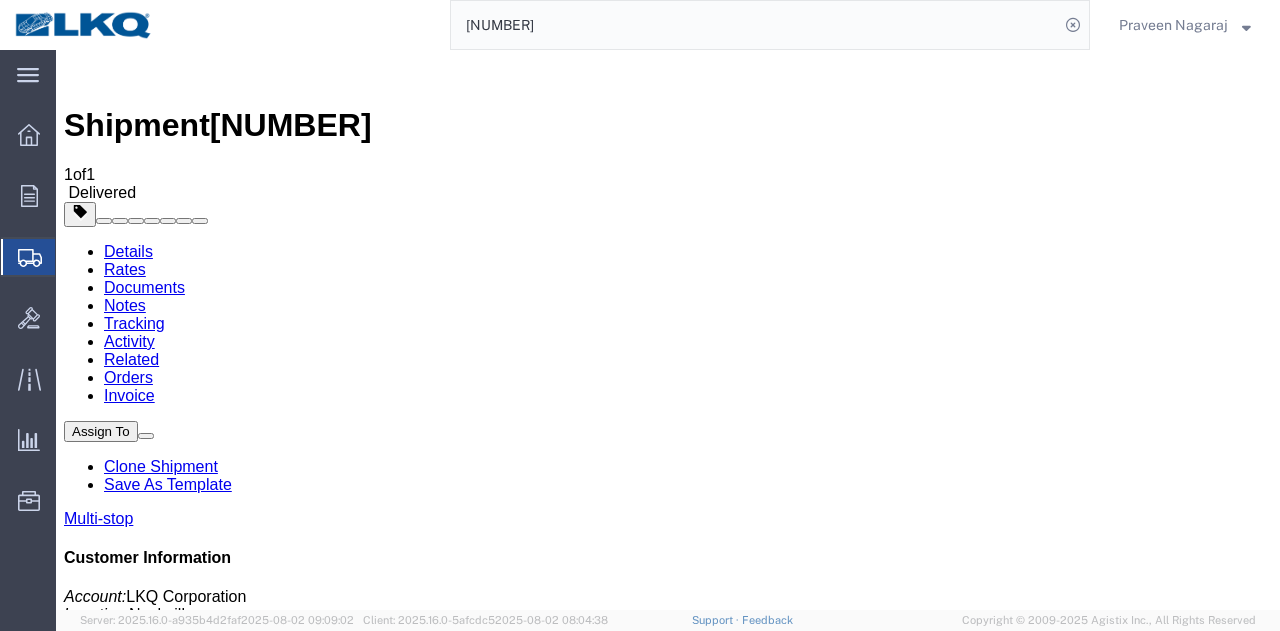 click on "Rates" 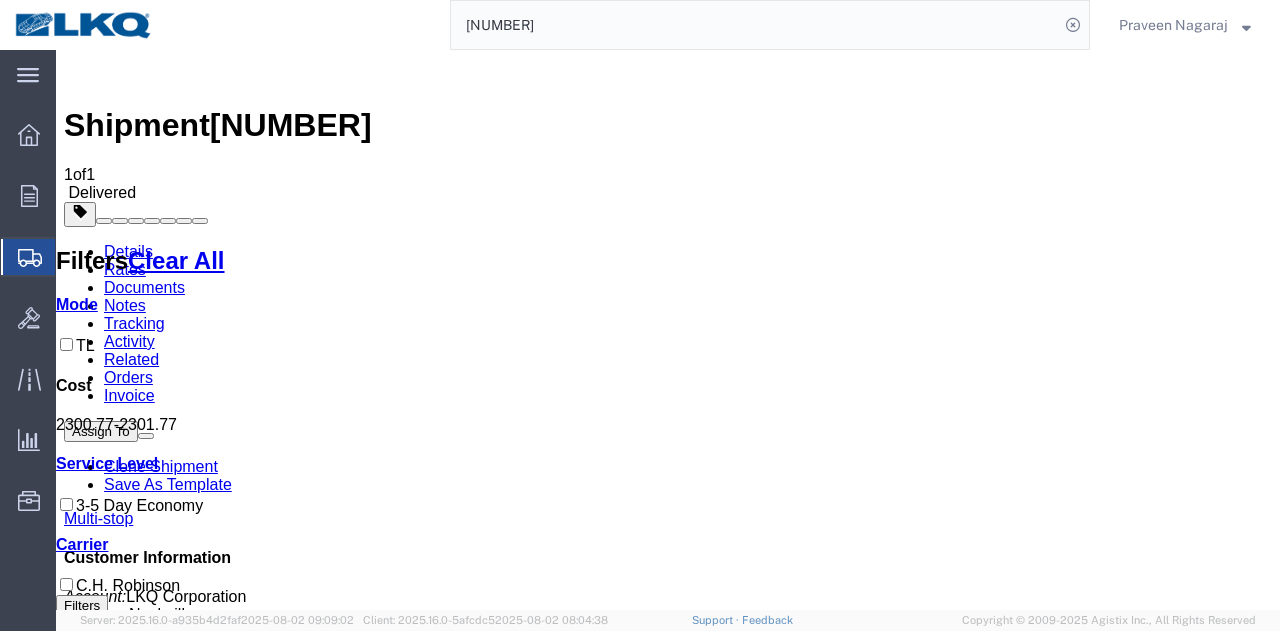 click on "Details" at bounding box center [128, 251] 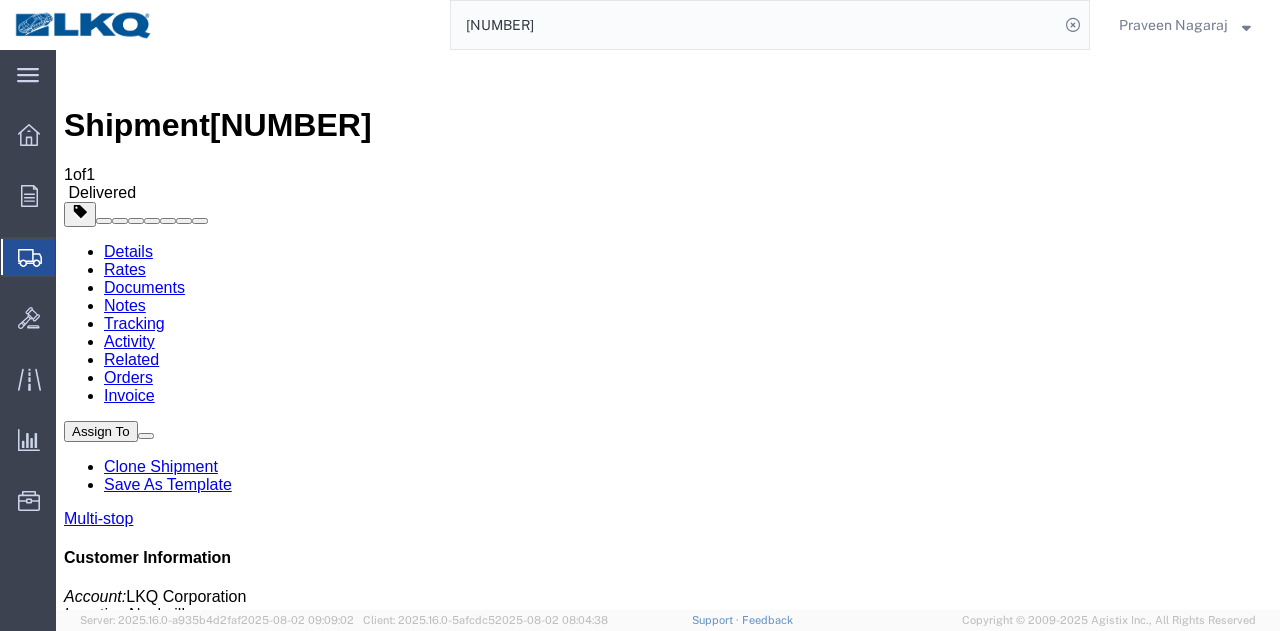 click on "Routing & Vehicle Information" 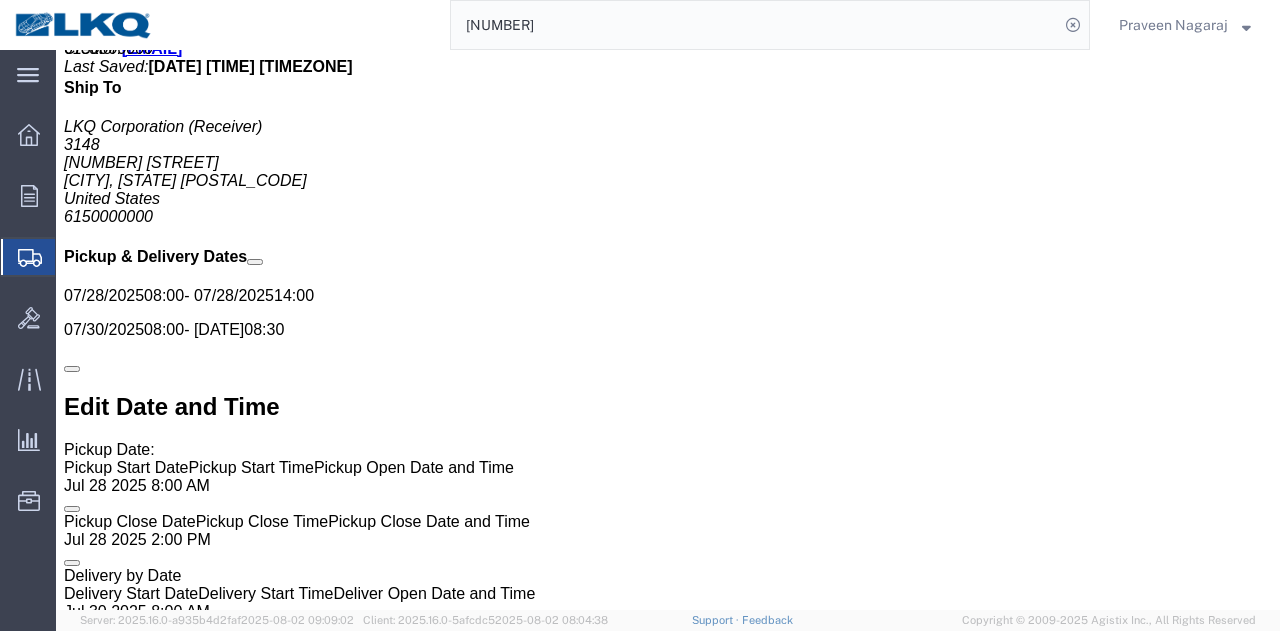 scroll, scrollTop: 1300, scrollLeft: 0, axis: vertical 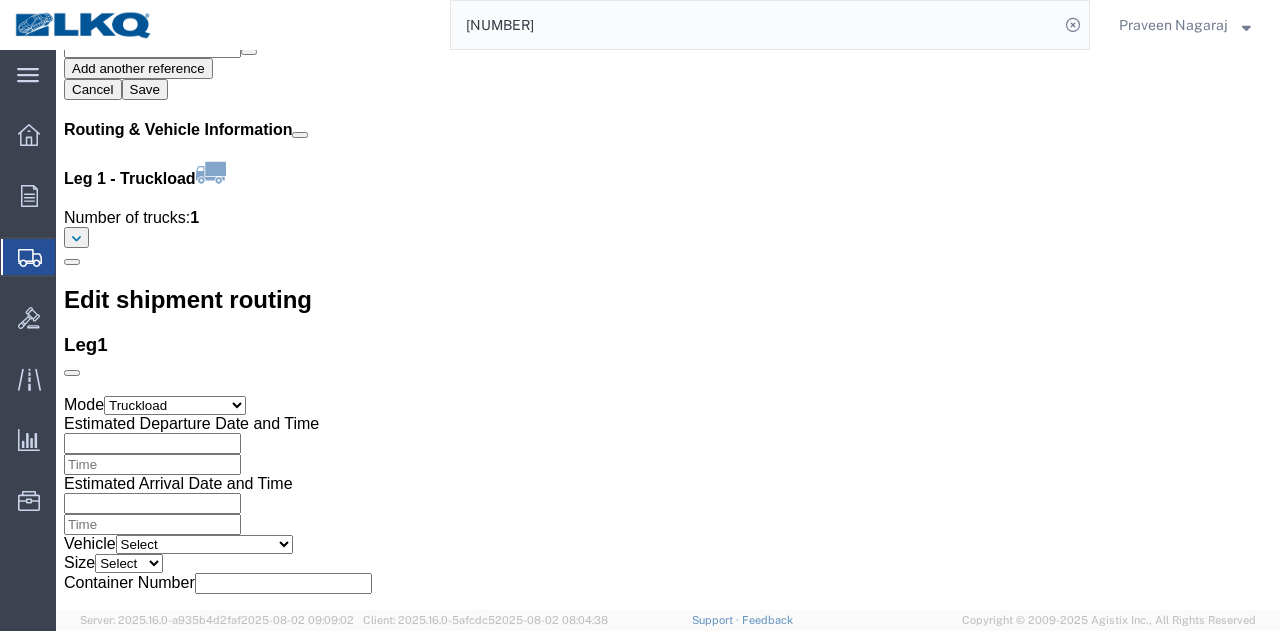 click 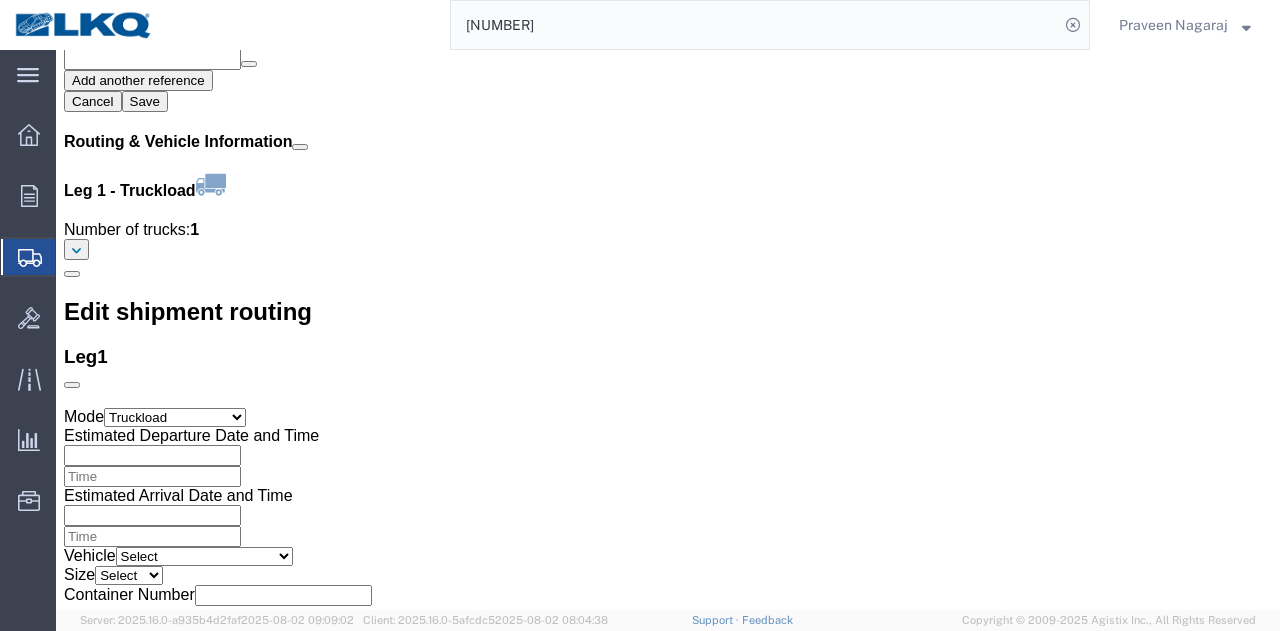 scroll, scrollTop: 2460, scrollLeft: 0, axis: vertical 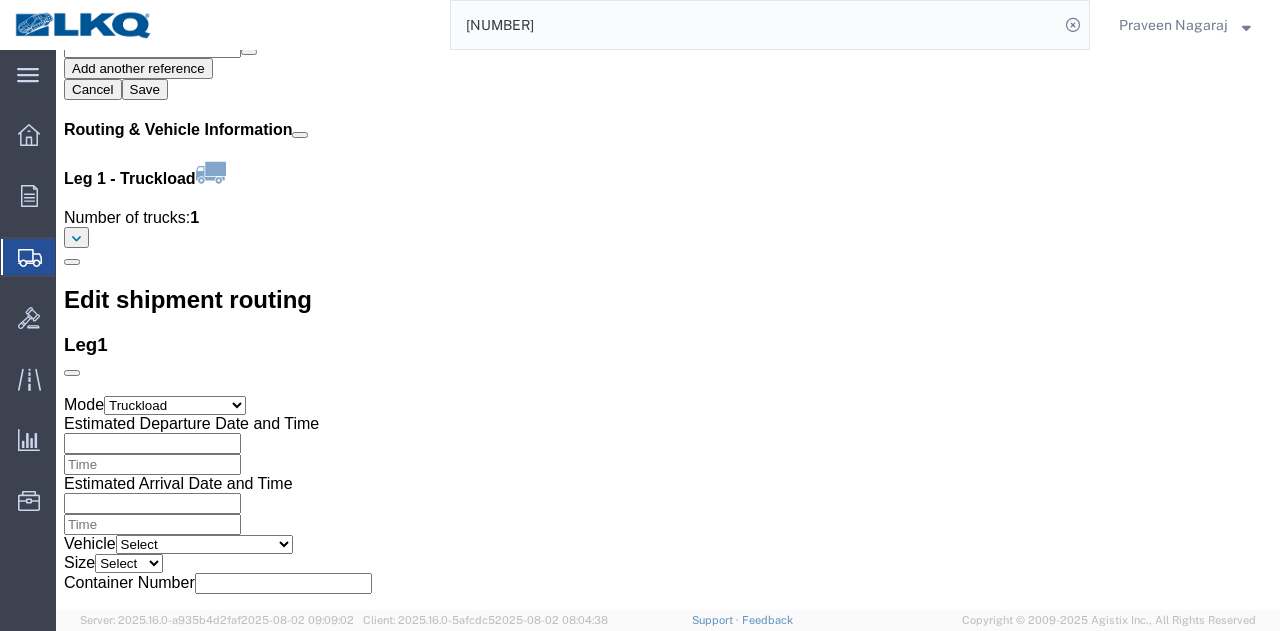 click on "To navigate, press the arrow keys." 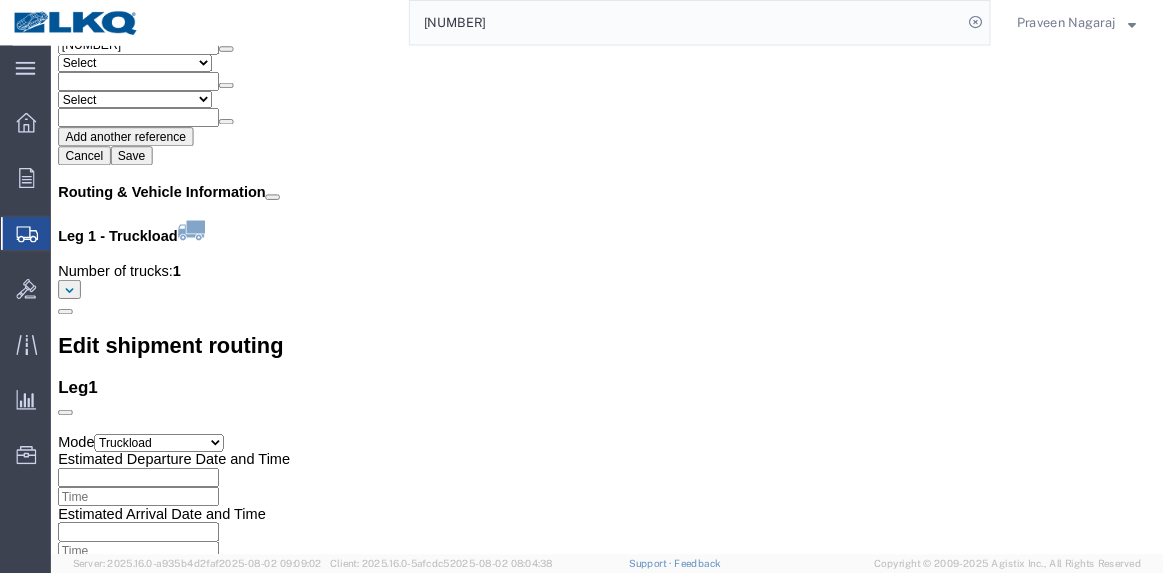scroll, scrollTop: 2360, scrollLeft: 0, axis: vertical 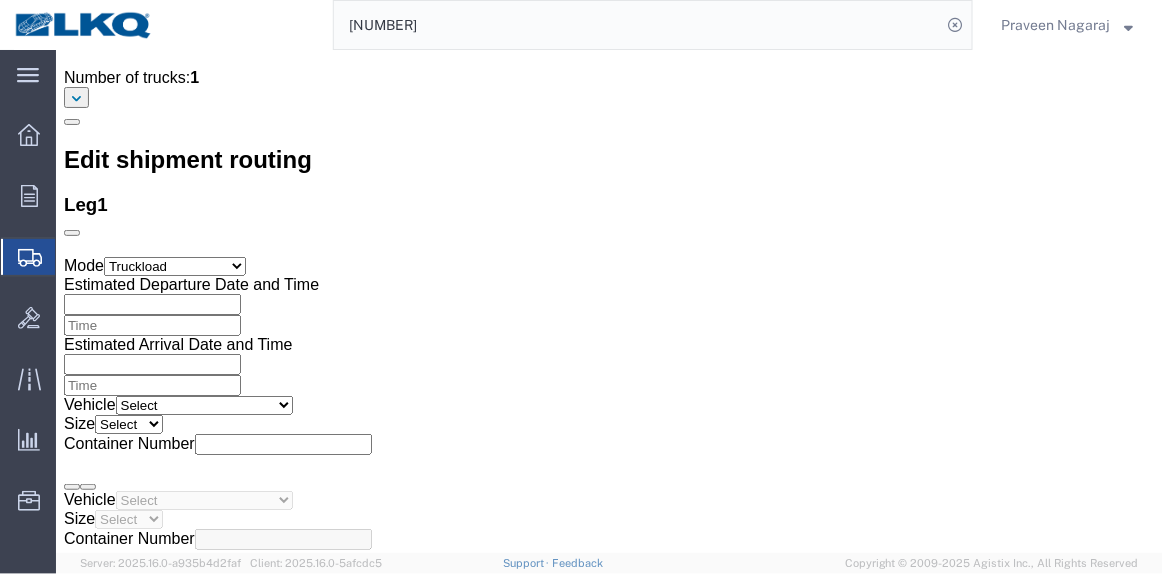 click 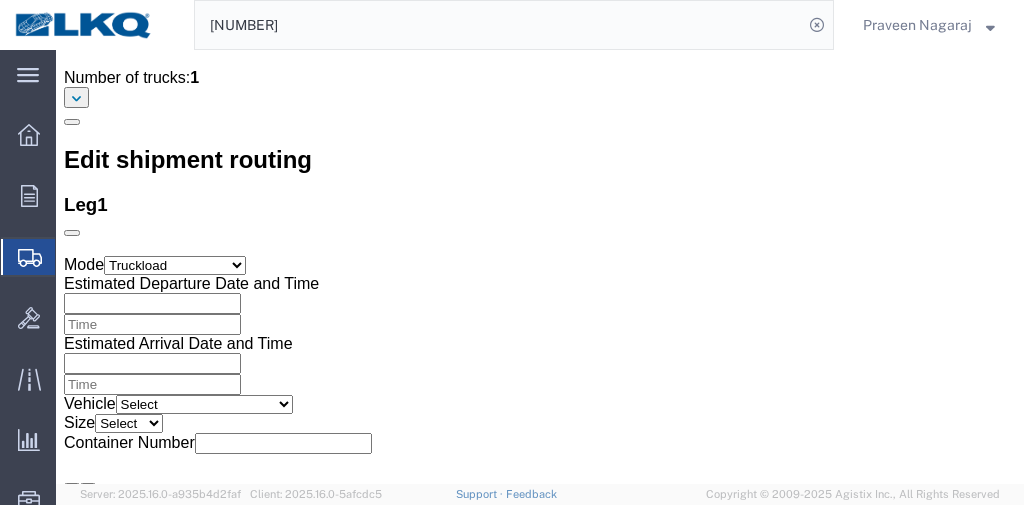 scroll, scrollTop: 0, scrollLeft: 0, axis: both 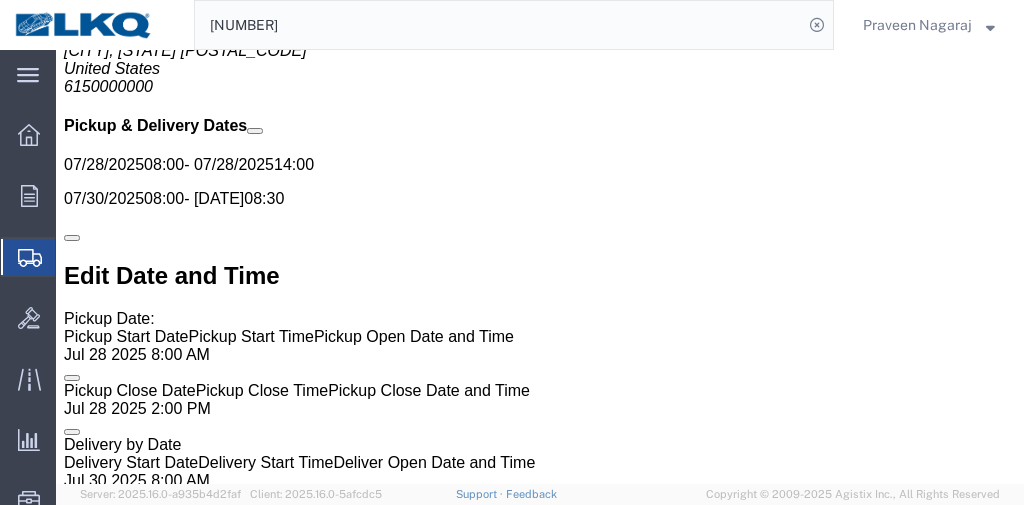 type 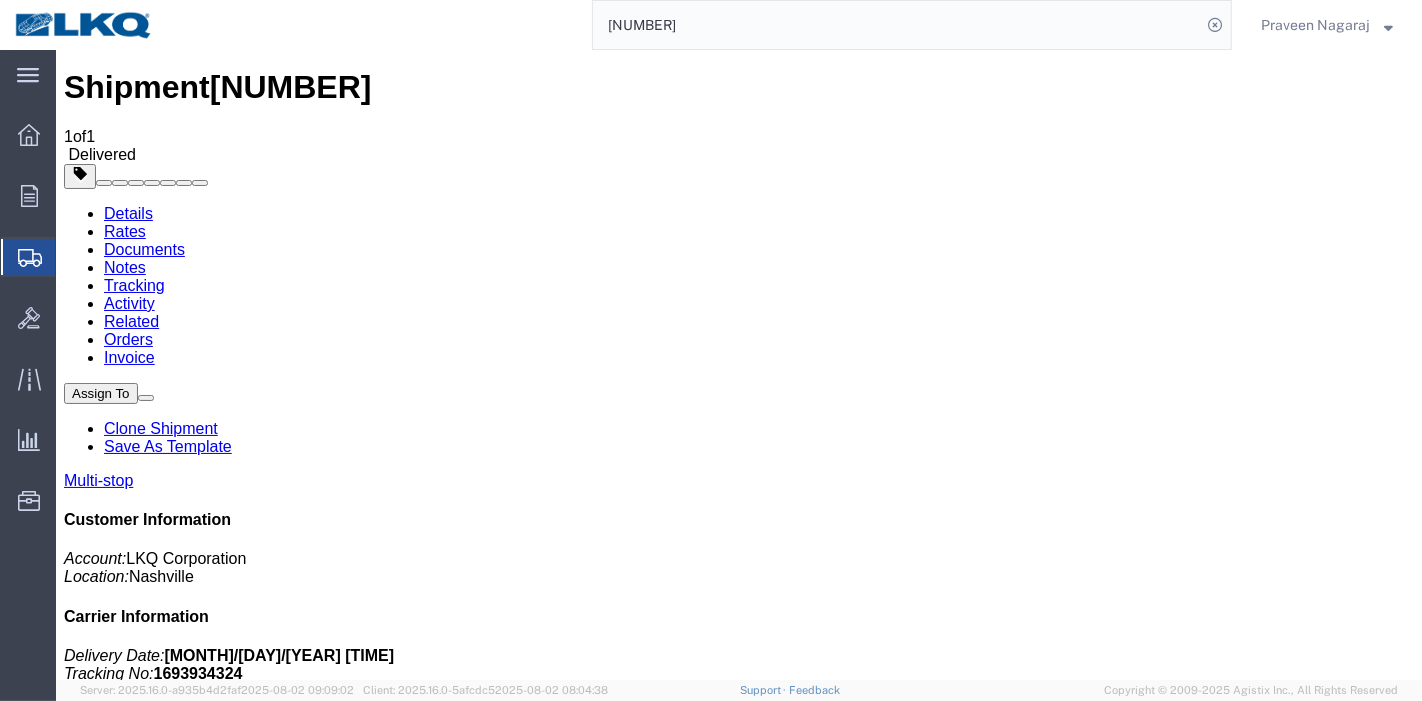 scroll, scrollTop: 0, scrollLeft: 0, axis: both 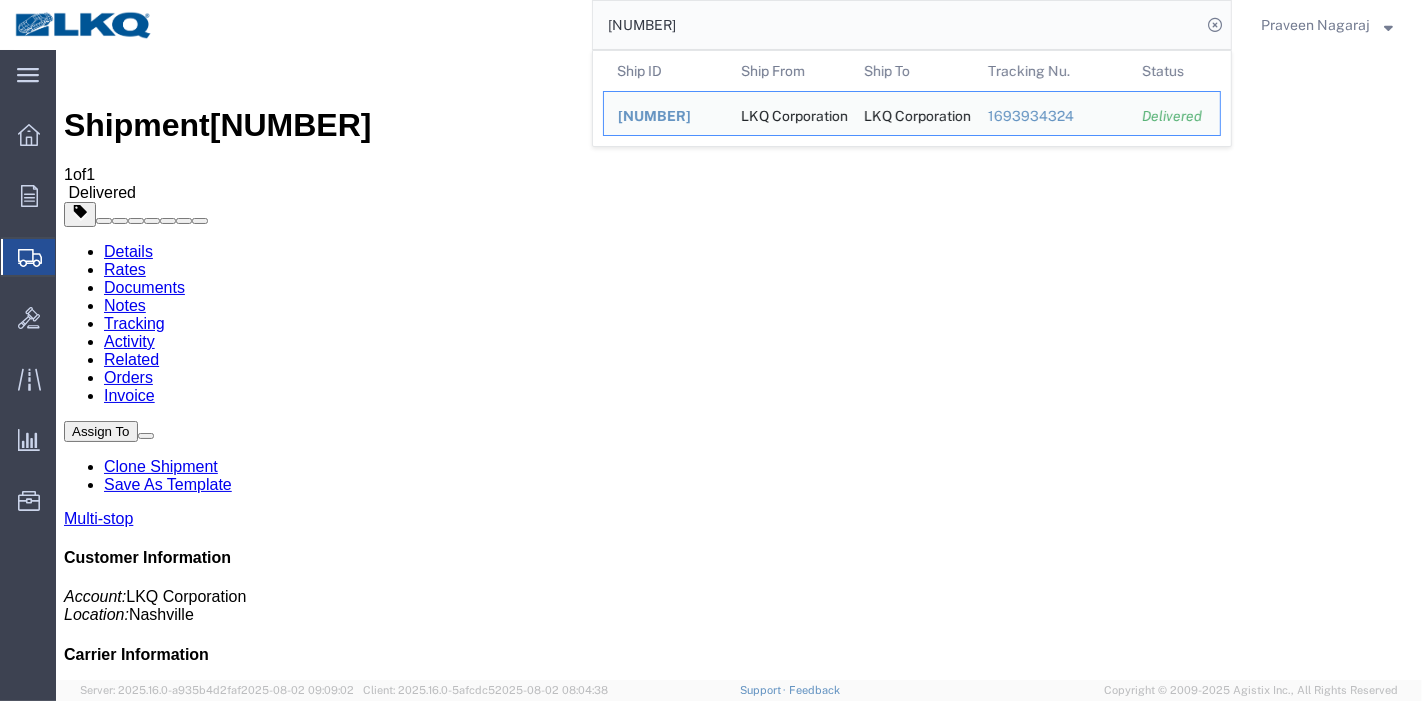 drag, startPoint x: 700, startPoint y: 23, endPoint x: 387, endPoint y: 33, distance: 313.1597 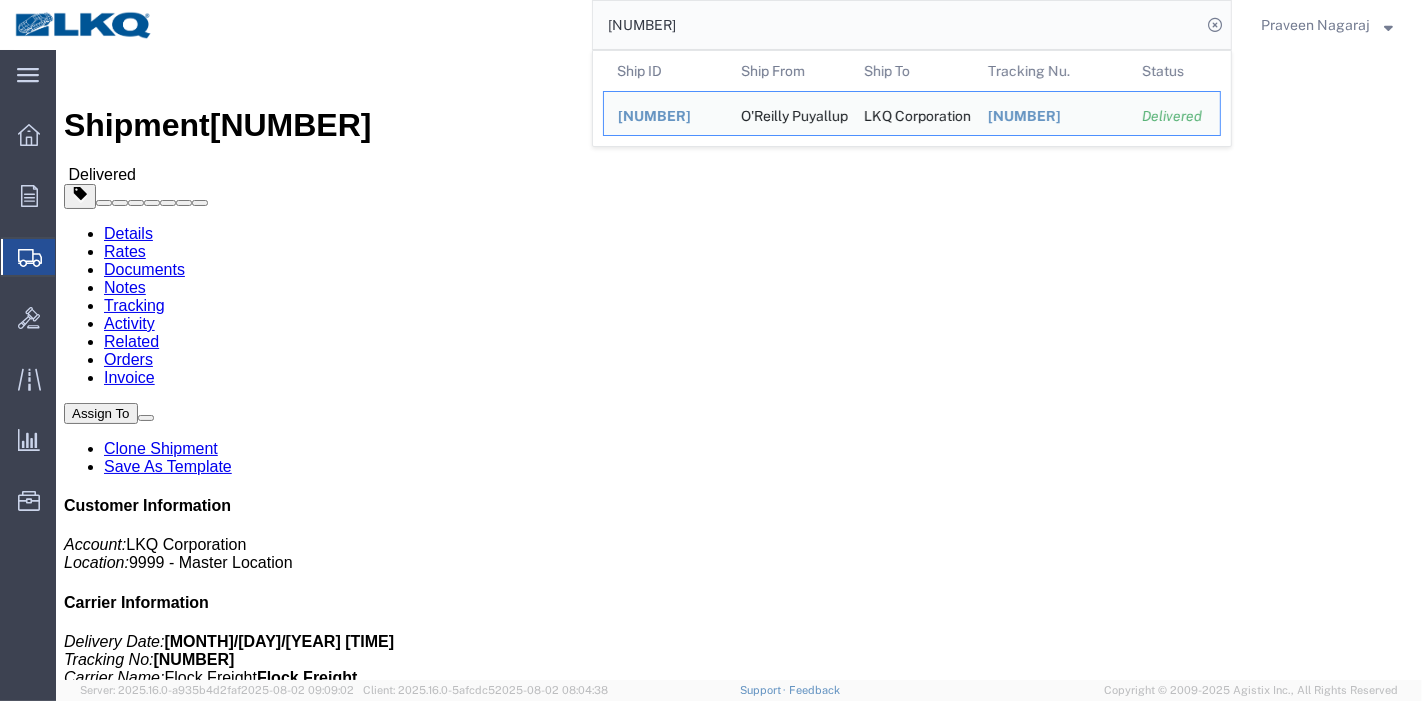 click on "Shipment Detail
Ship From O'Reilly [CITY] (Tam [LAST]) [NUMBER] [STREET] [CITY], [STATE] [POSTAL_CODE] United States [PHONE] Ship To
LKQ Corporation (Alfredo) [NUMBER] [NUMBER] [STREET] [CITY], [STATE] [POSTAL_CODE] United States [PHONE] Requested
Pickup & Delivery Dates
[DATE] [TIME]
-
[DATE] [TIME]  [DATE] [TIME]
-
[DATE] [TIME] Edit Date and Time
Pickup Date:
Pickup Start Date Pickup Start Time Pickup Open Date and Time [DATE] [TIME] Pickup Close Date Pickup Close Time
Pickup Close Date and Time
[DATE] [TIME]
Delivery by Date
Delivery Start Date Delivery Start Time
Deliver Open Date and Time
[DATE] [TIME] Deliver Close Date Deliver Close Time
Deliver Close Date and Time
[DATE] [TIME]
Notify carrier of changes
Cancel [TIME]" 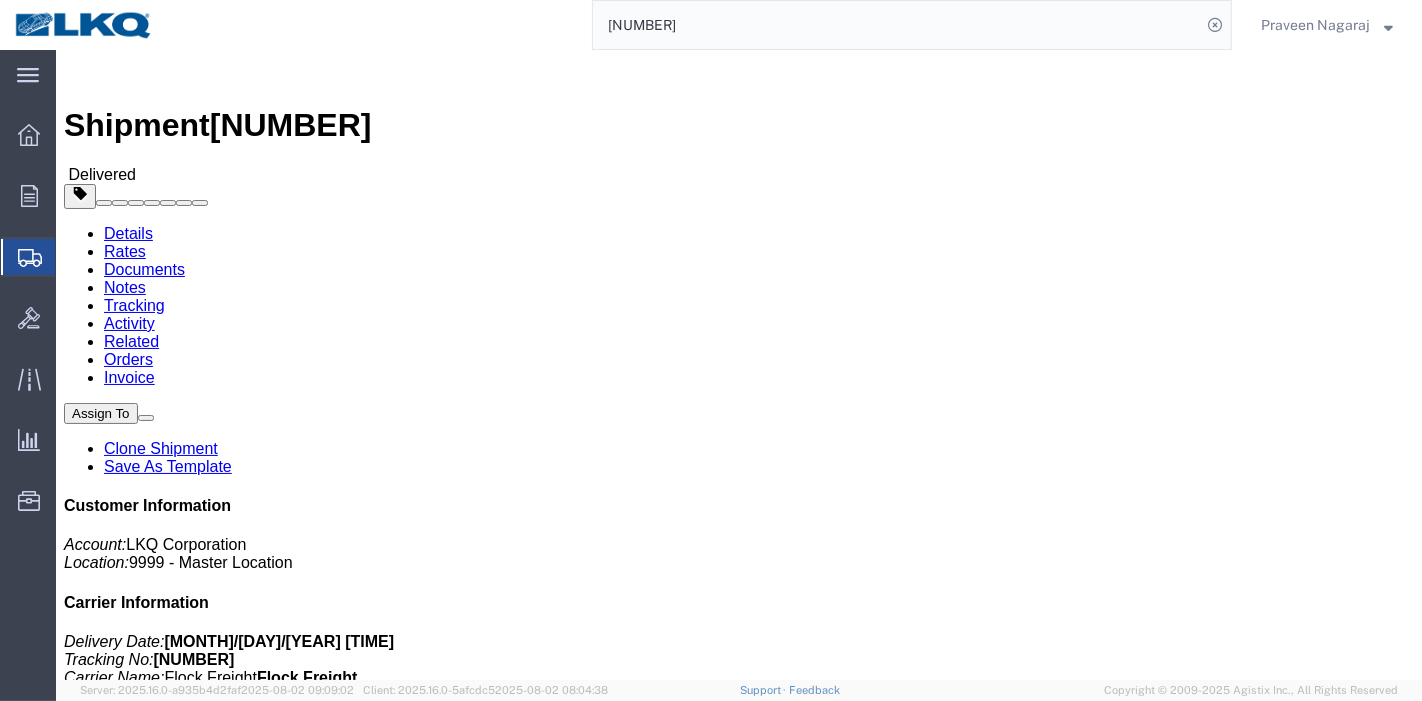click on "Rates" 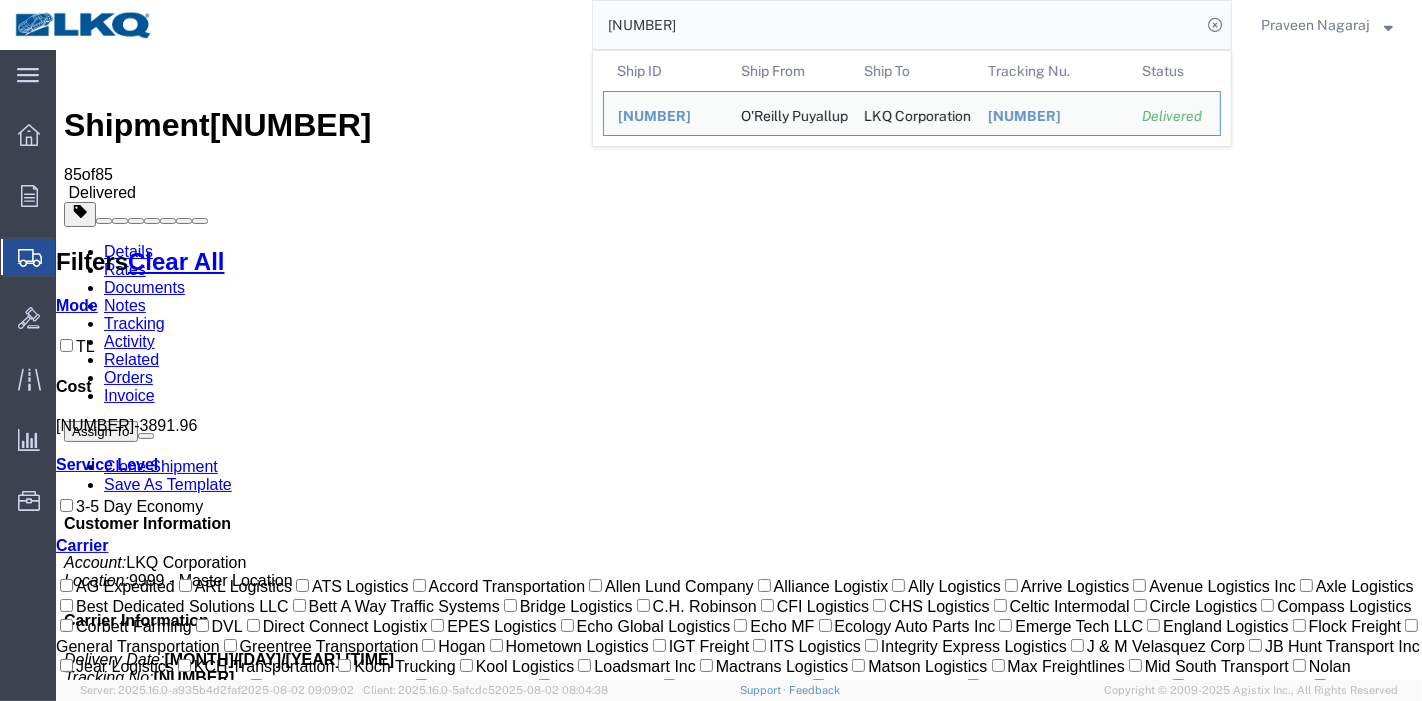 drag, startPoint x: 721, startPoint y: 28, endPoint x: 355, endPoint y: 27, distance: 366.00137 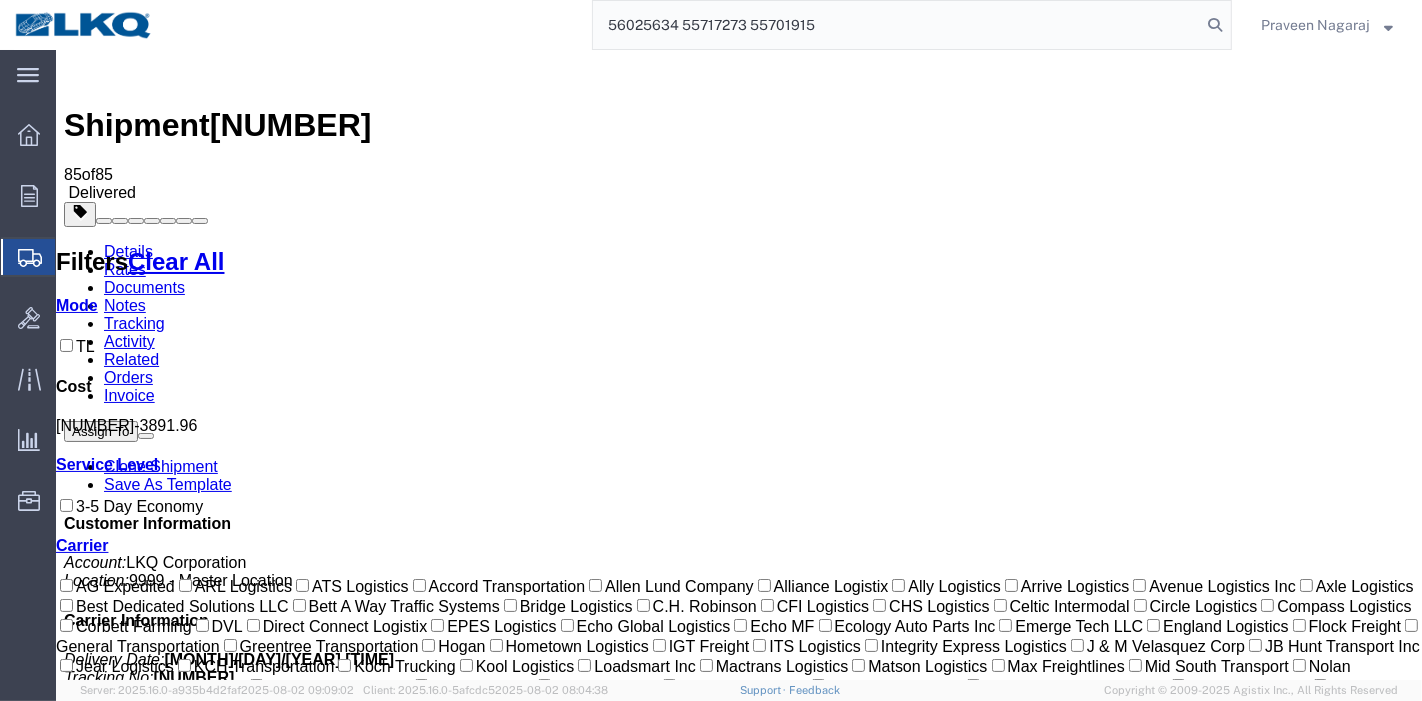 drag, startPoint x: 680, startPoint y: 23, endPoint x: 970, endPoint y: 36, distance: 290.29123 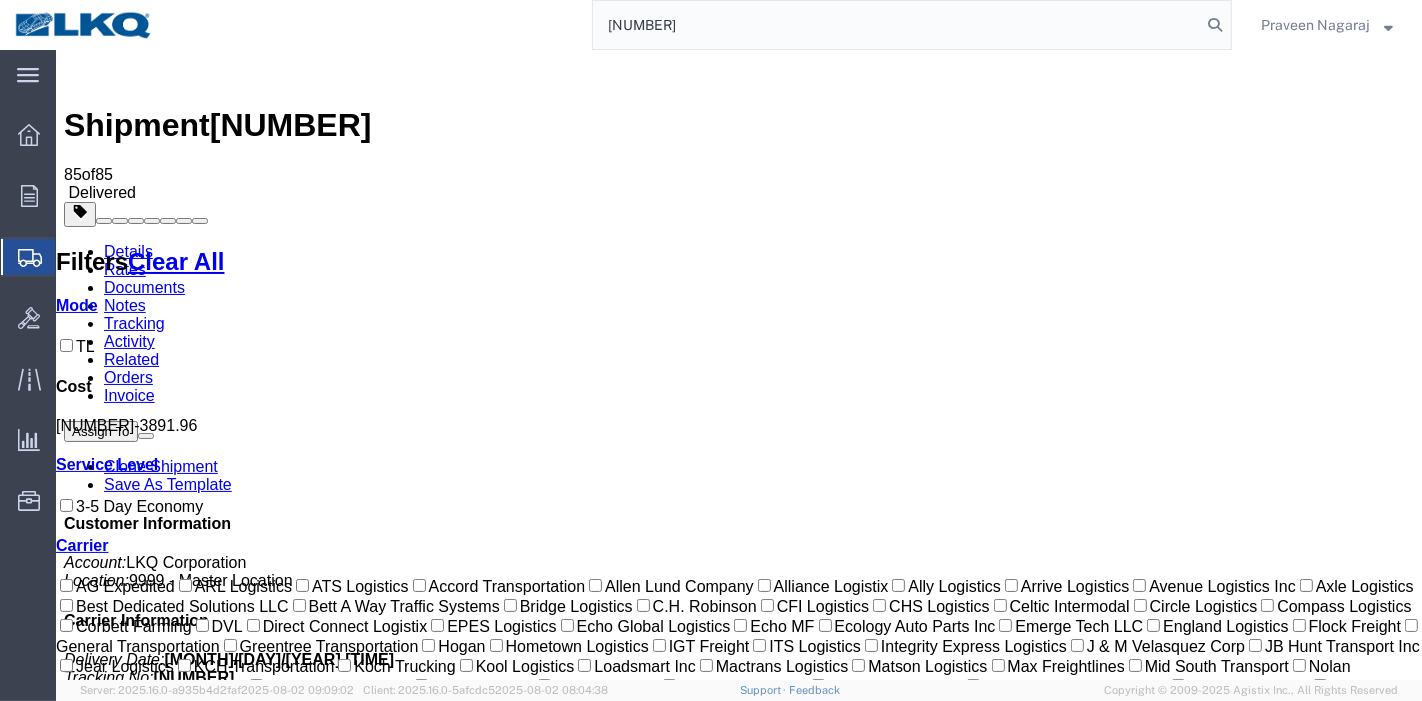 click on "[NUMBER] [FIRST] [LAST]" 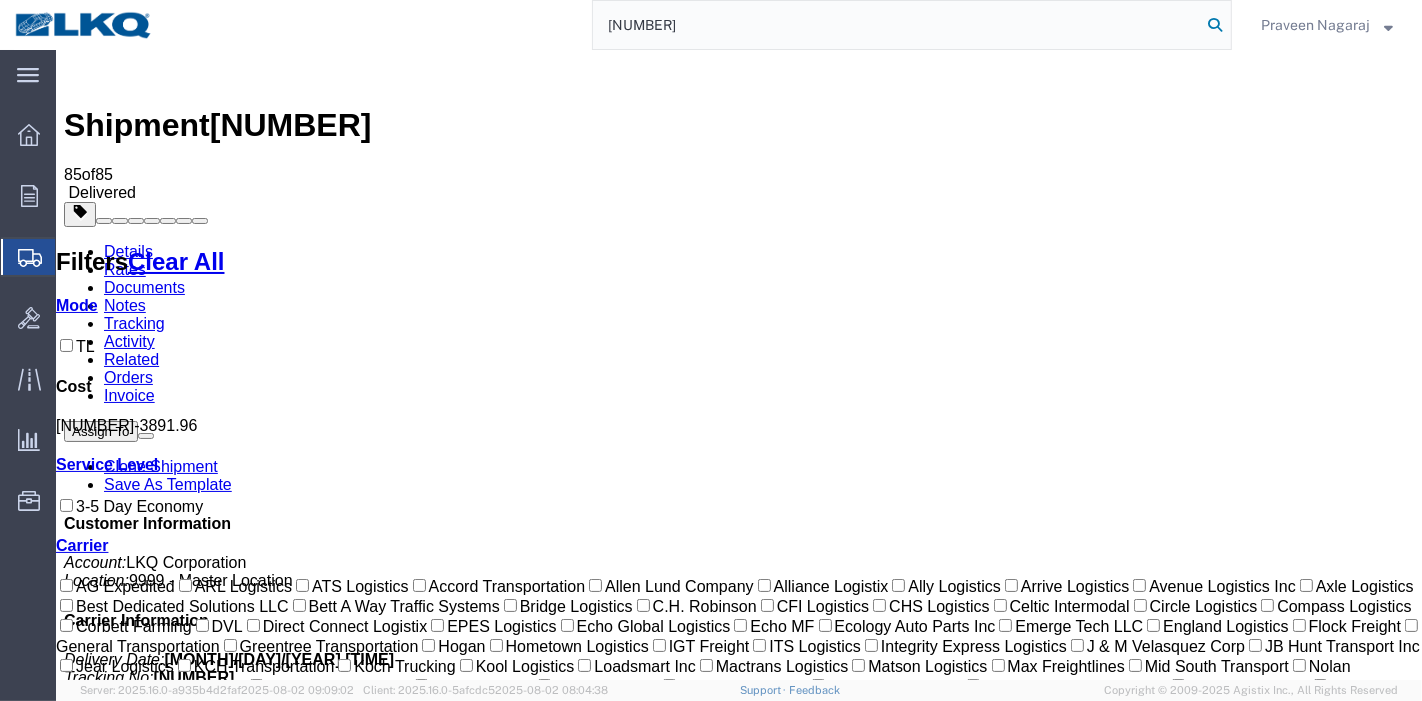 click 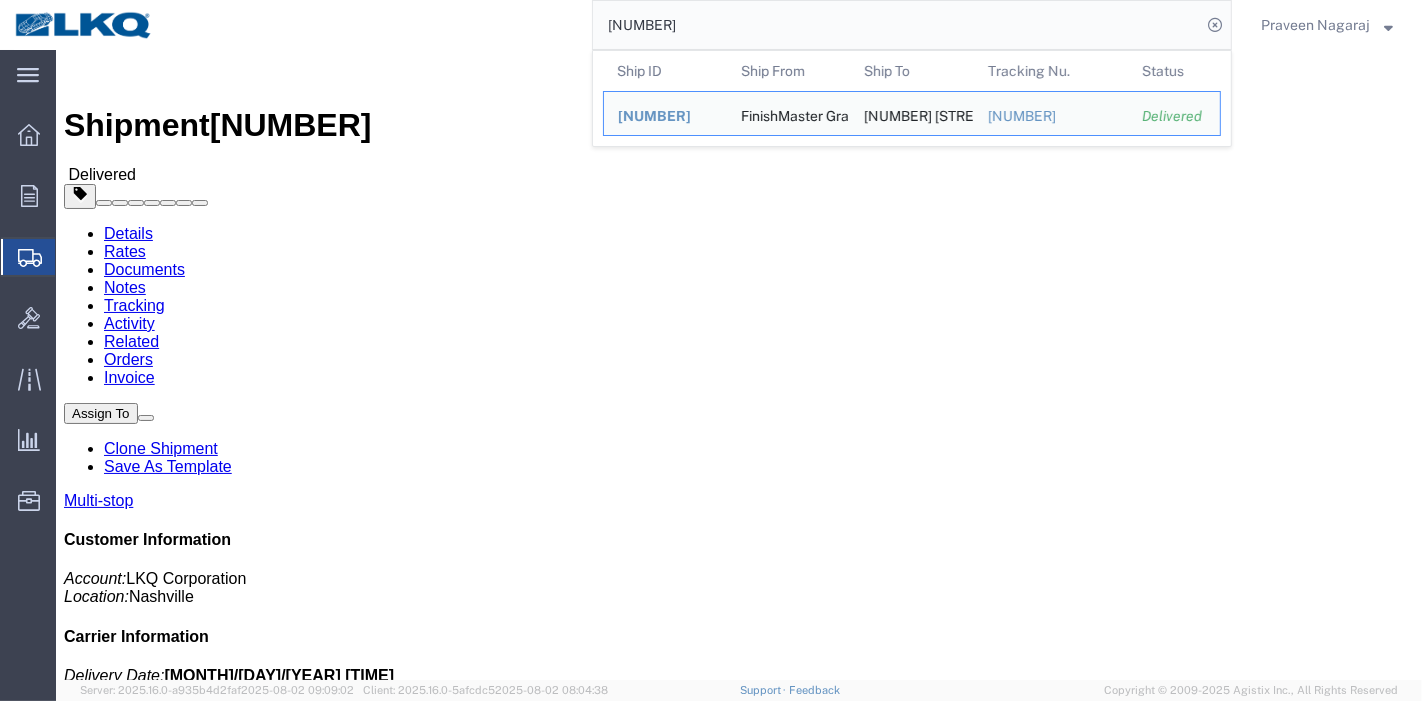 click on "Rates" 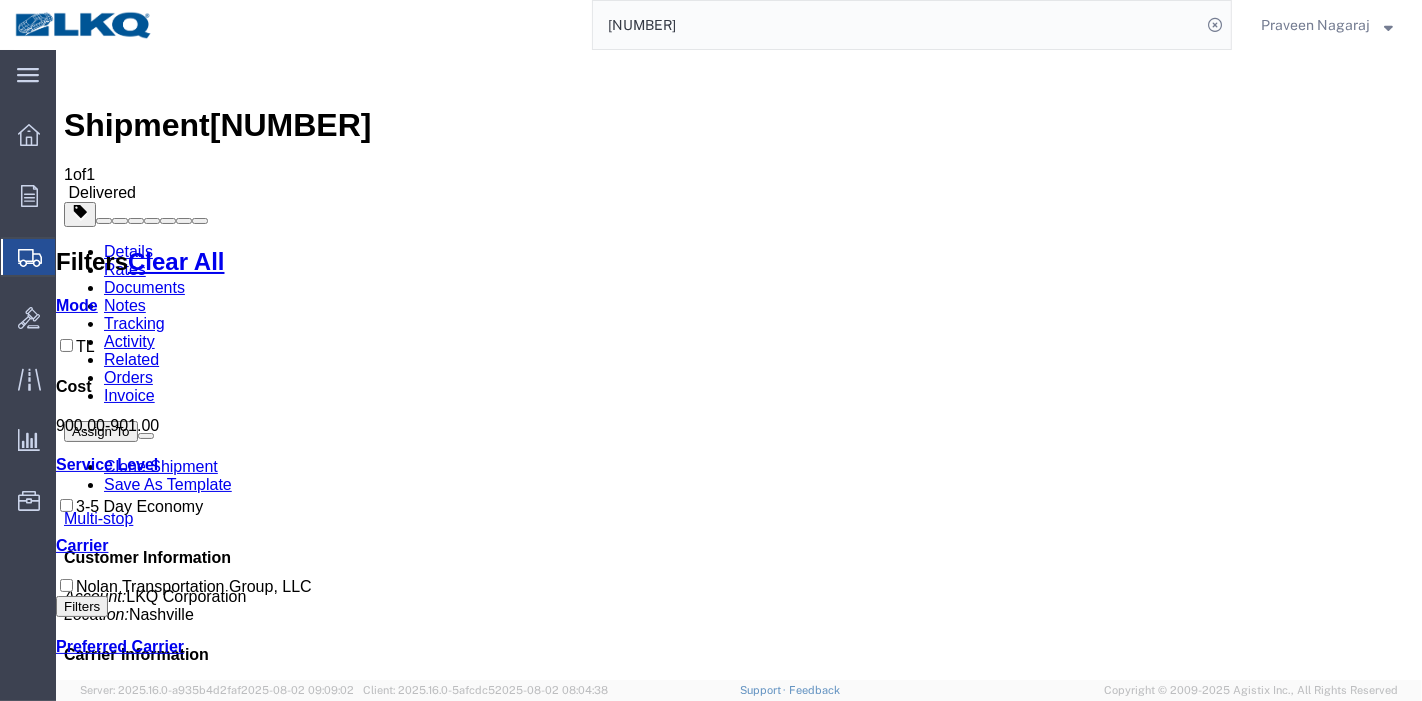 drag, startPoint x: 741, startPoint y: 40, endPoint x: 314, endPoint y: 40, distance: 427 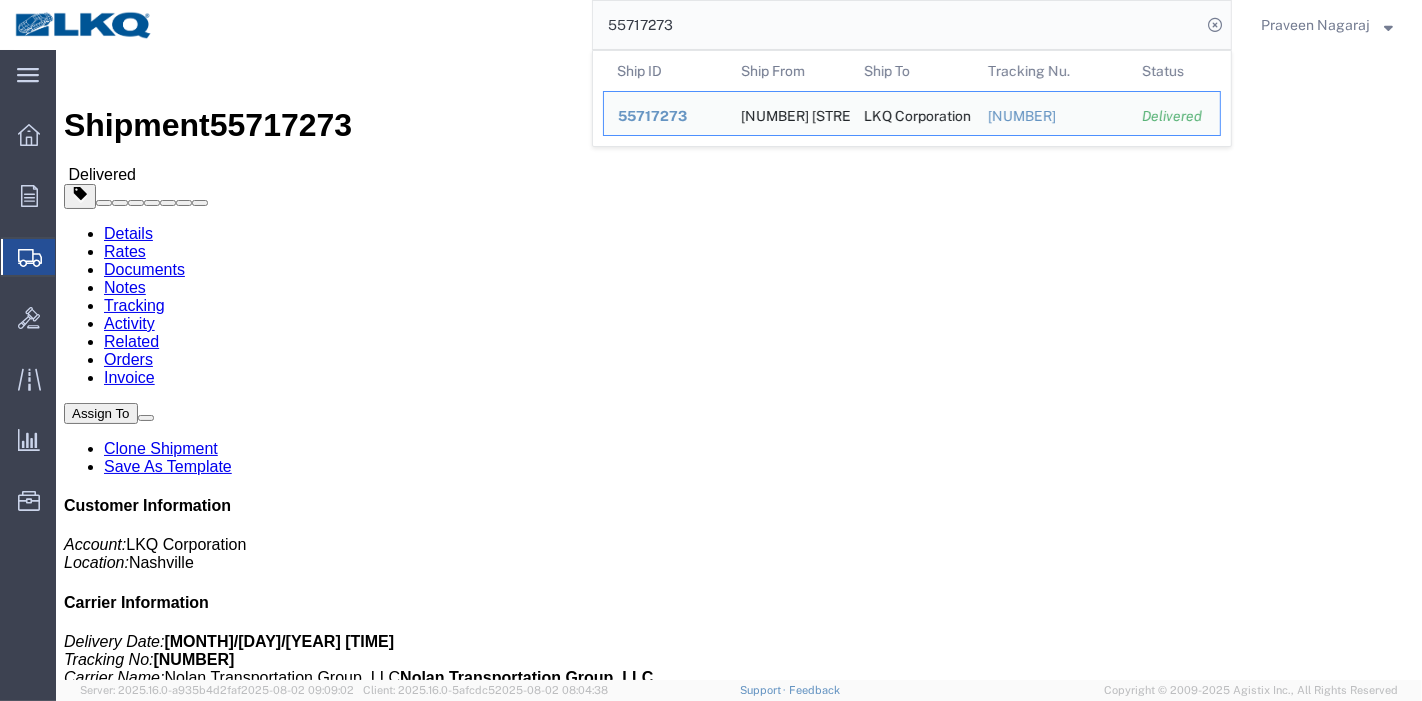 click on "Rates" 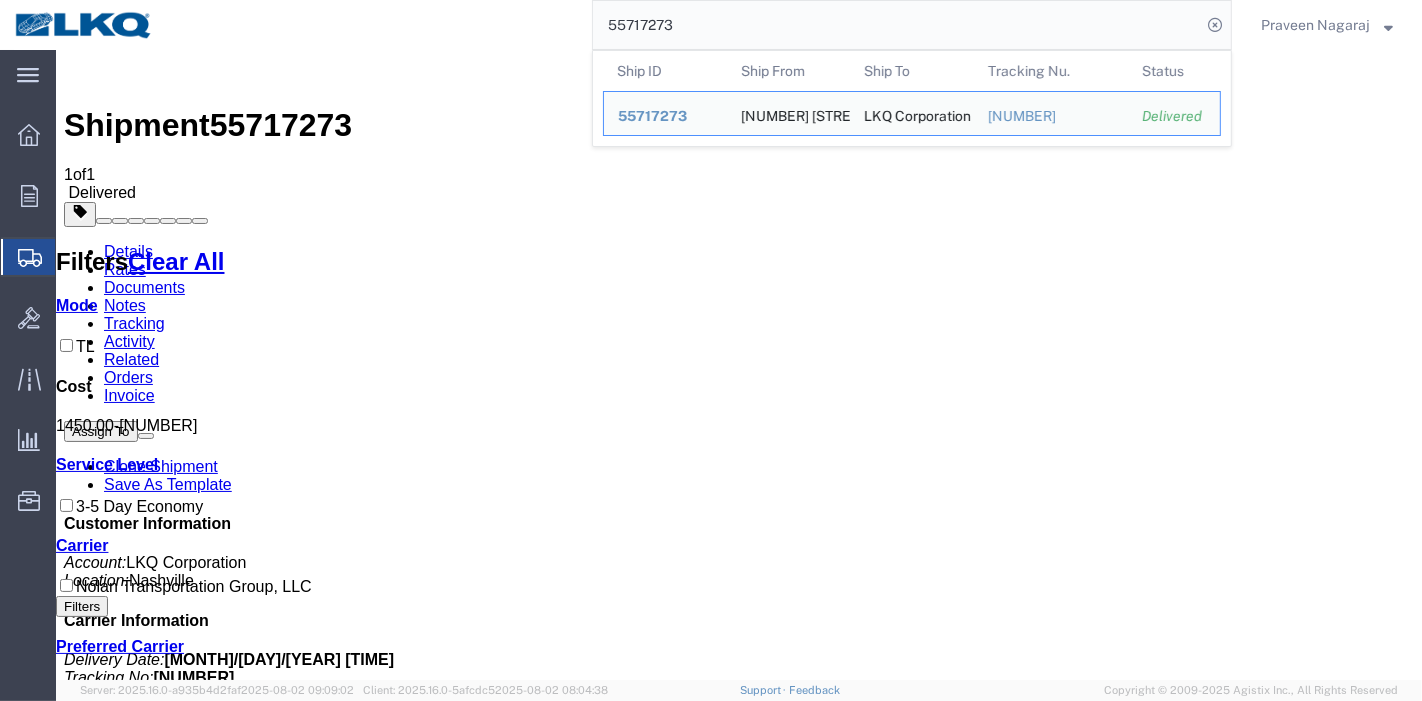 drag, startPoint x: 708, startPoint y: 20, endPoint x: 282, endPoint y: 20, distance: 426 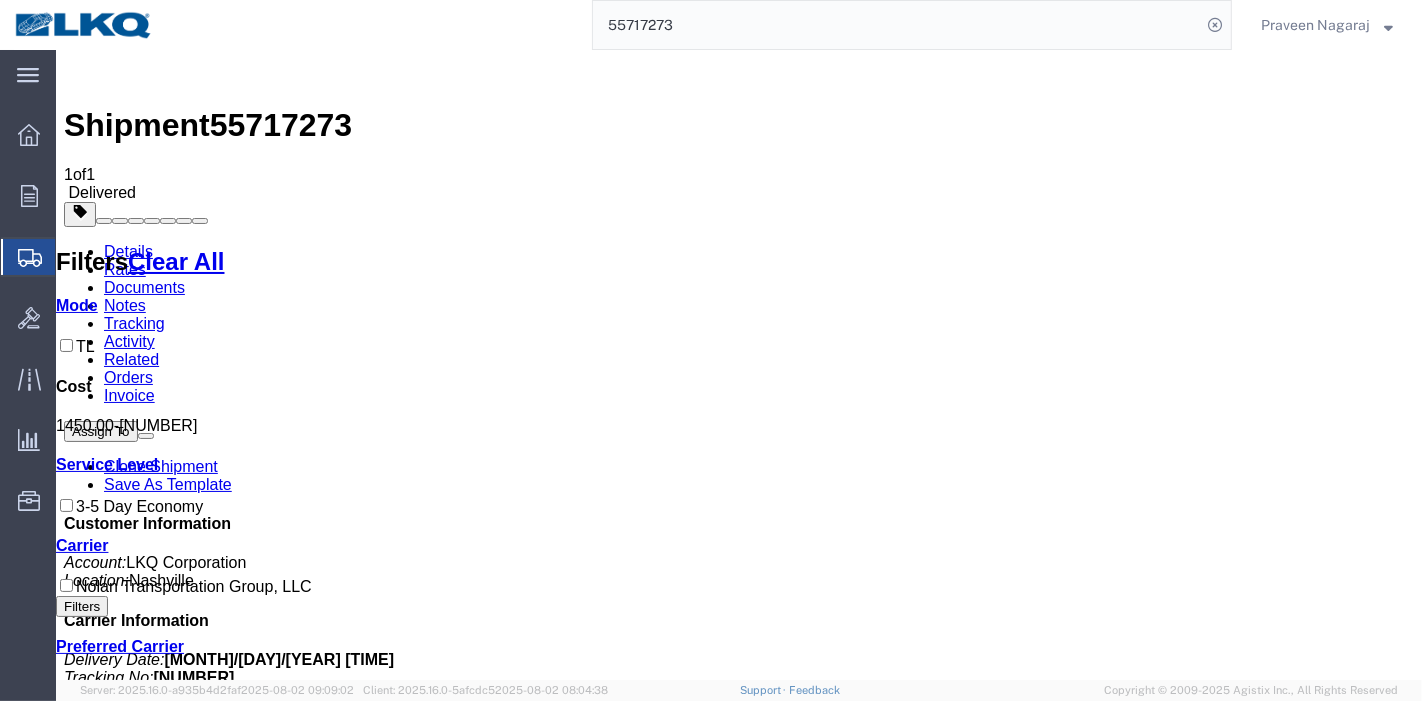 paste on "[NUMBER]" 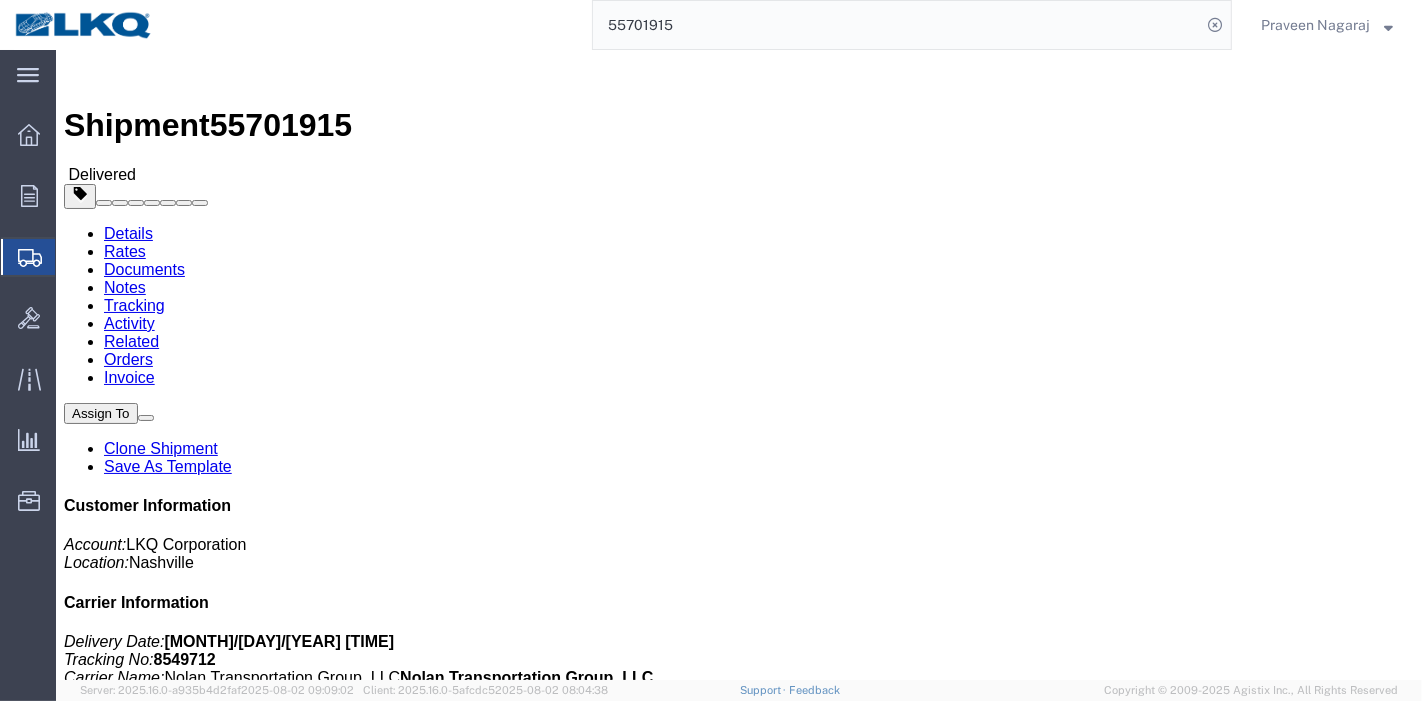 click on "Rates" 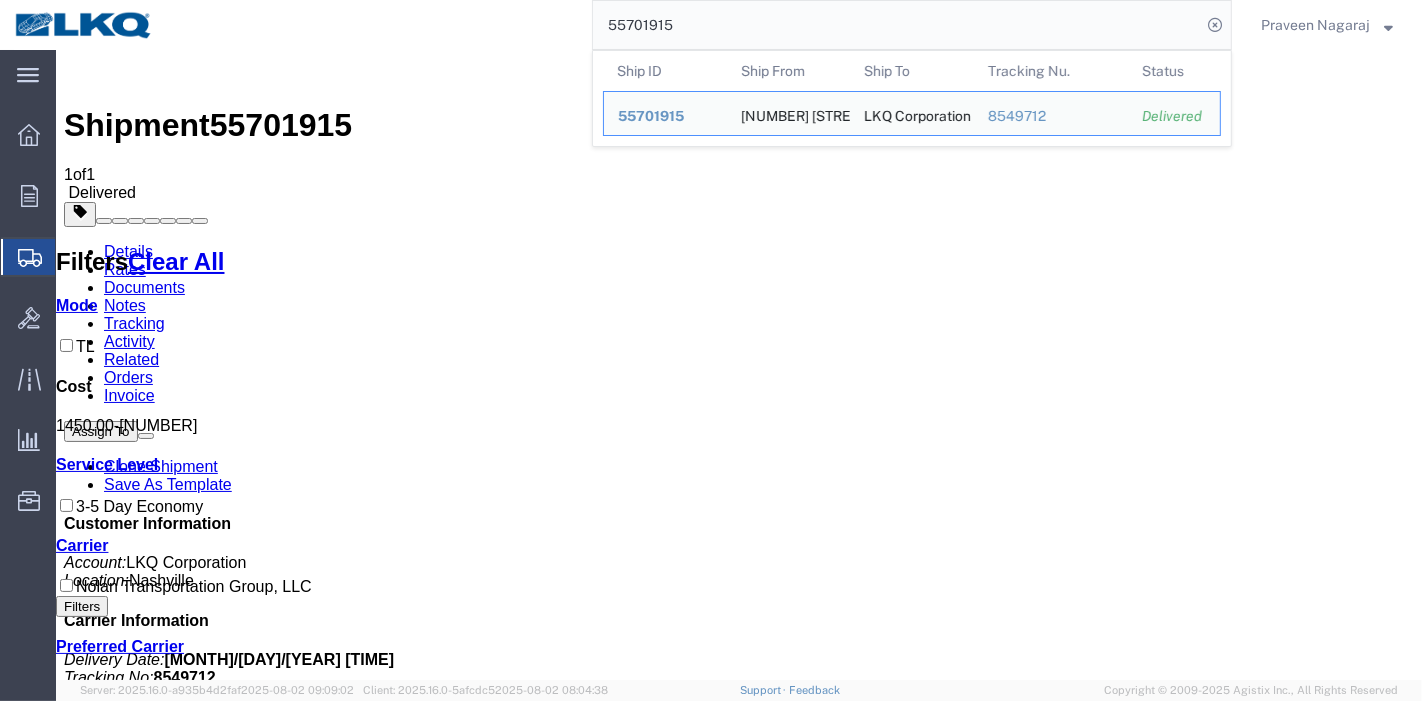 drag, startPoint x: 721, startPoint y: 30, endPoint x: 545, endPoint y: 30, distance: 176 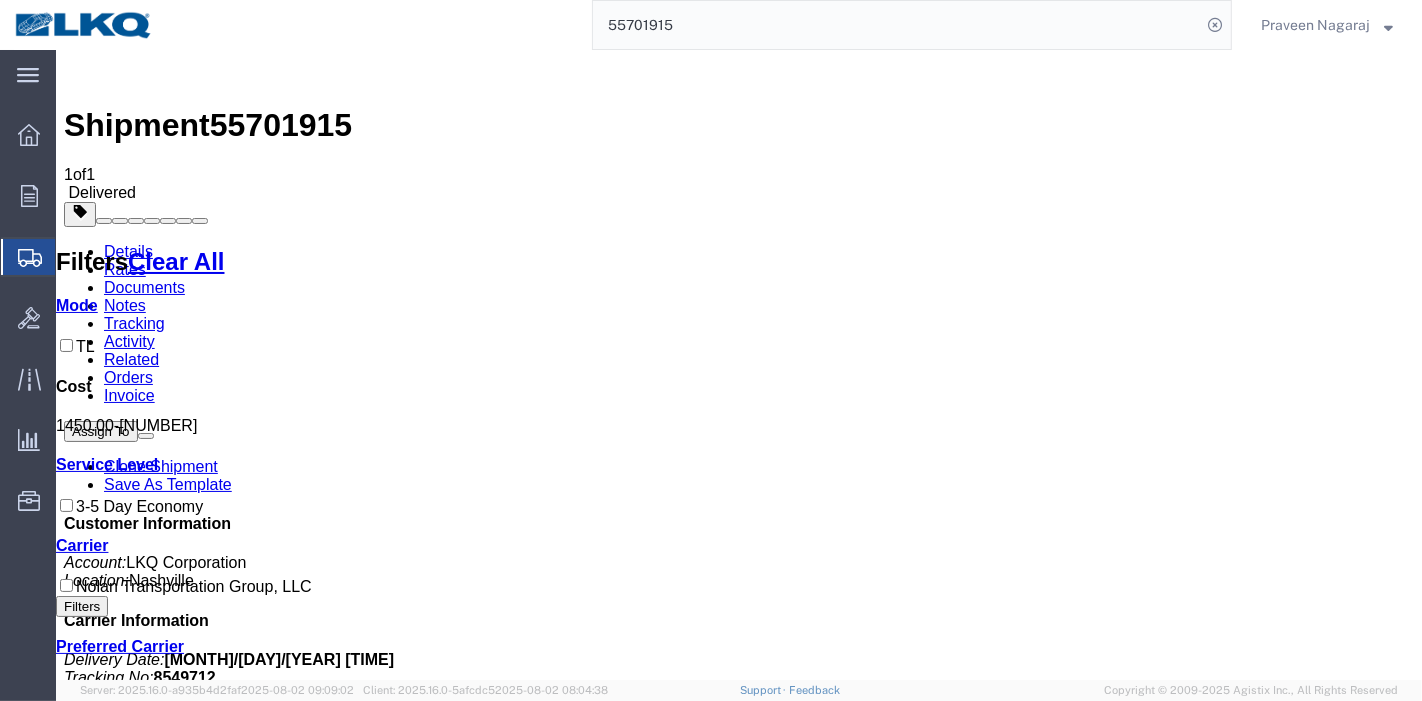 paste on "[NUMBER]" 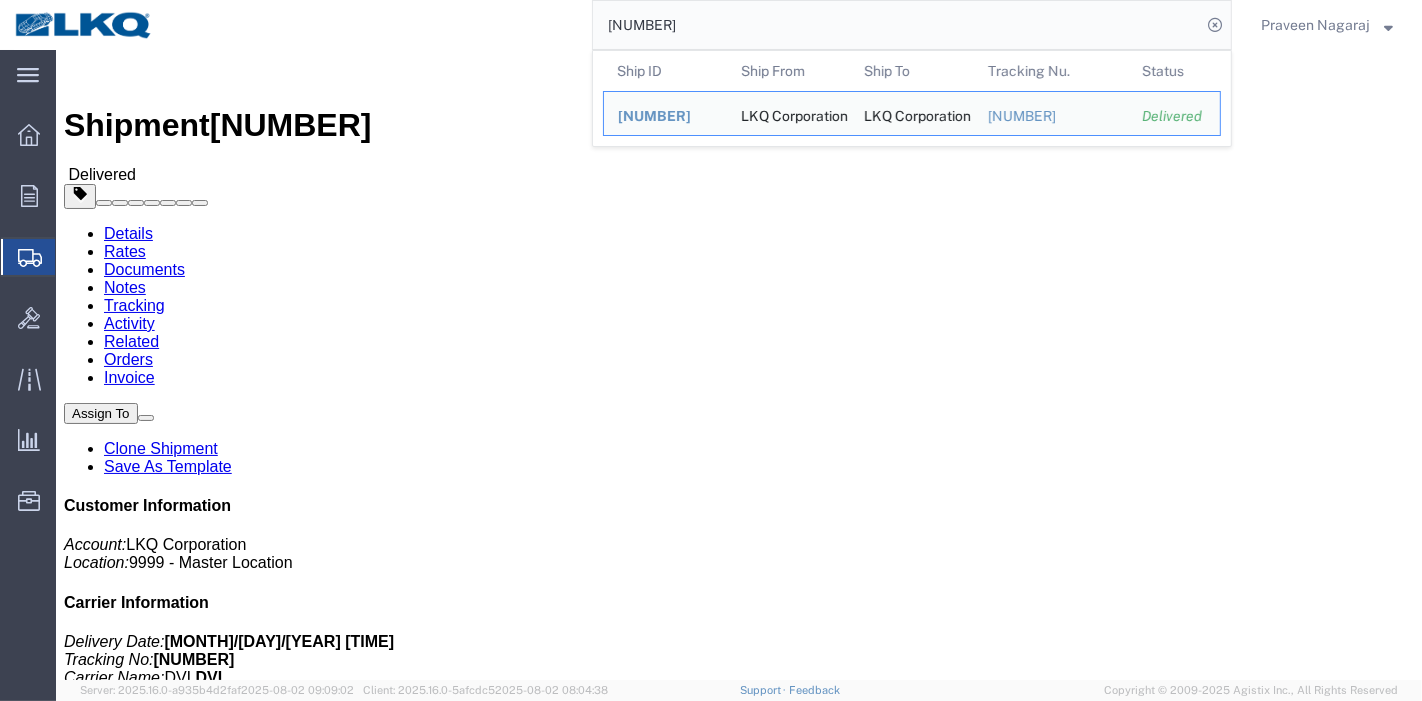 click on "Rates" 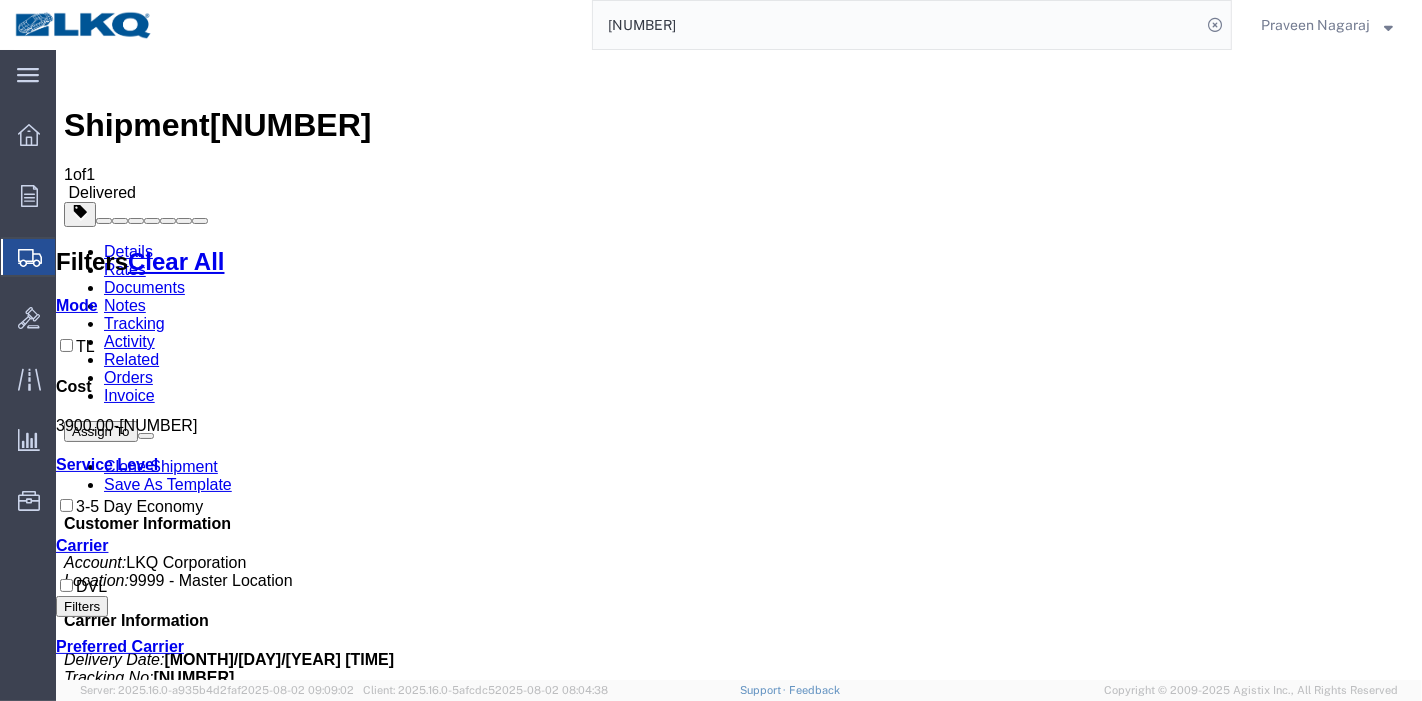 drag, startPoint x: 738, startPoint y: 32, endPoint x: 273, endPoint y: 33, distance: 465.00107 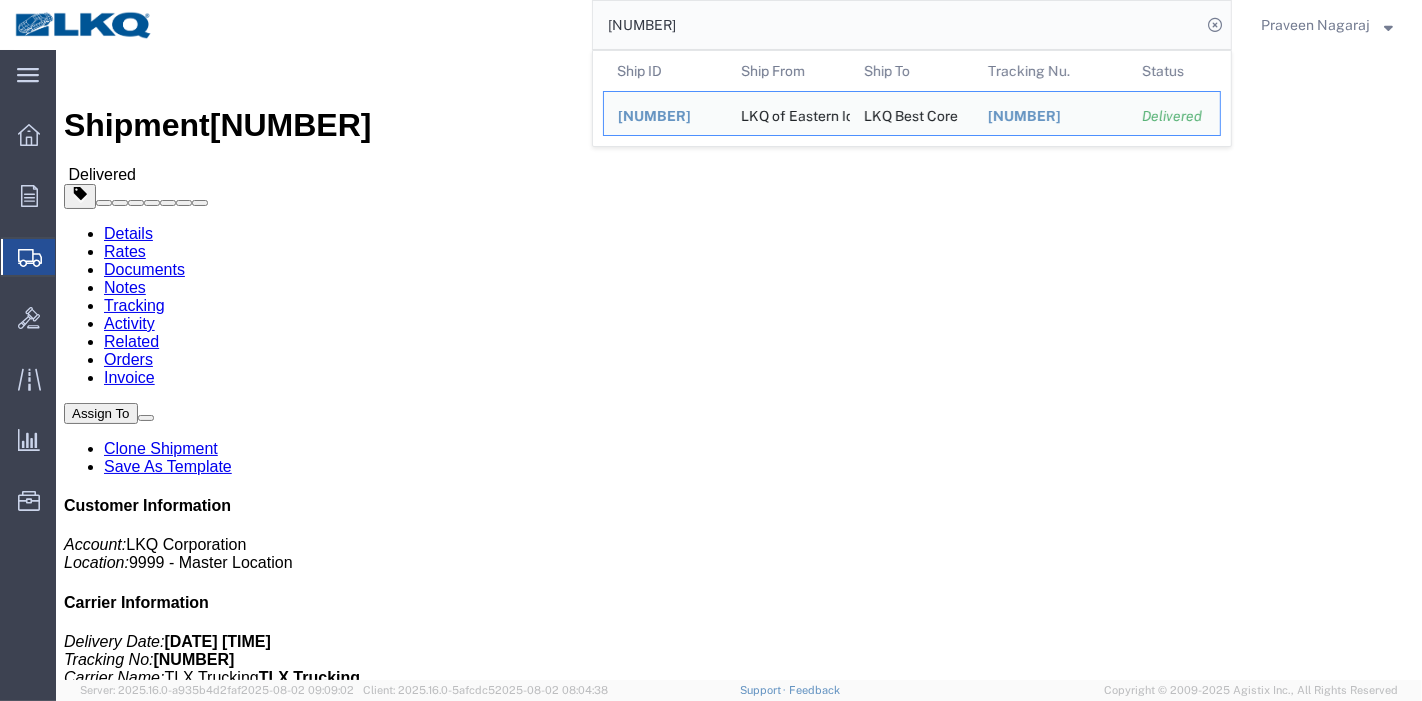 click on "Rates" 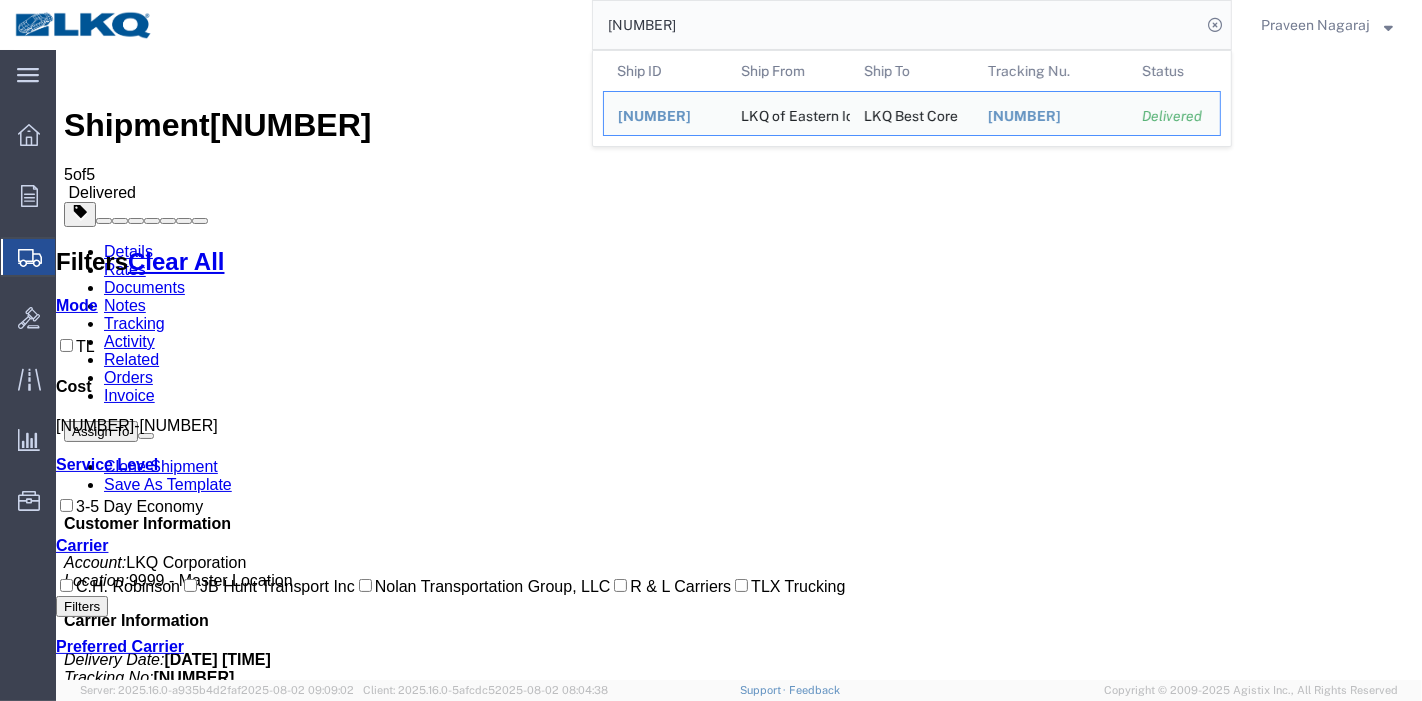 drag, startPoint x: 729, startPoint y: 24, endPoint x: 414, endPoint y: 24, distance: 315 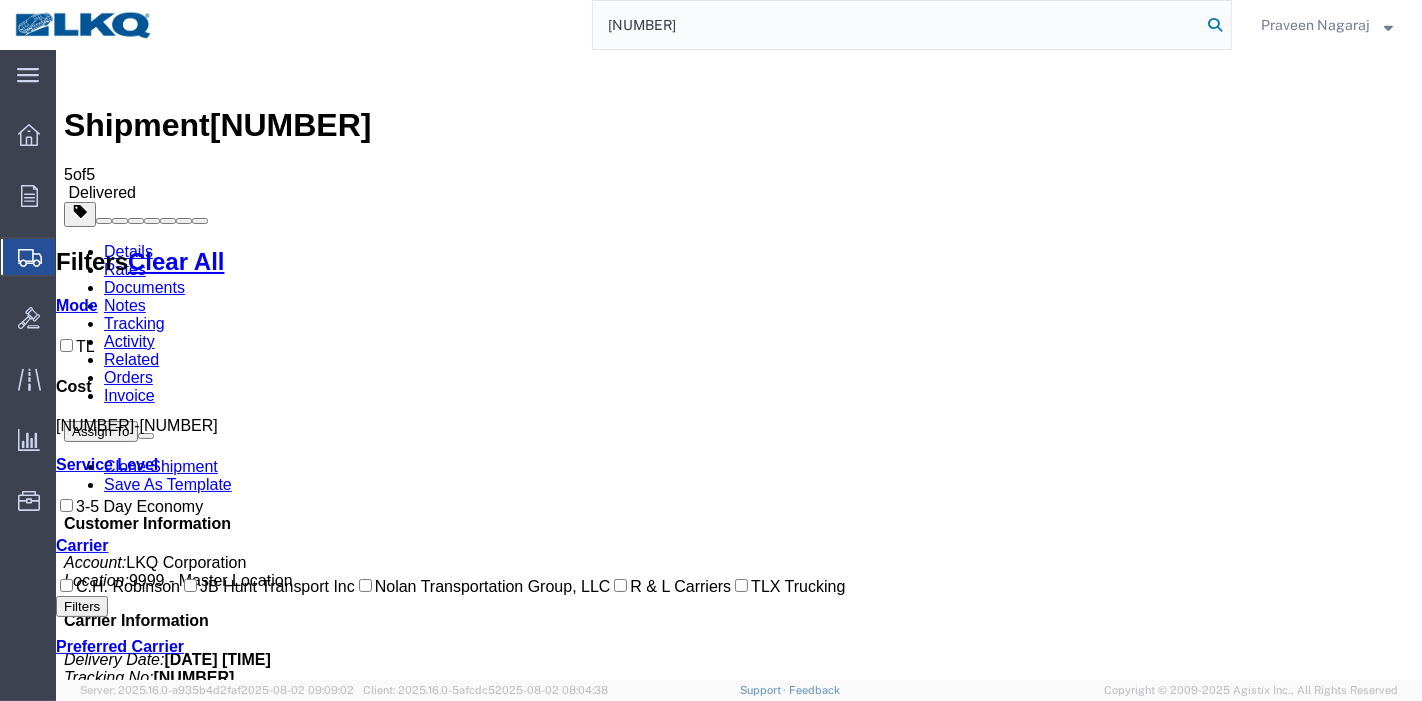 type on "[NUMBER]" 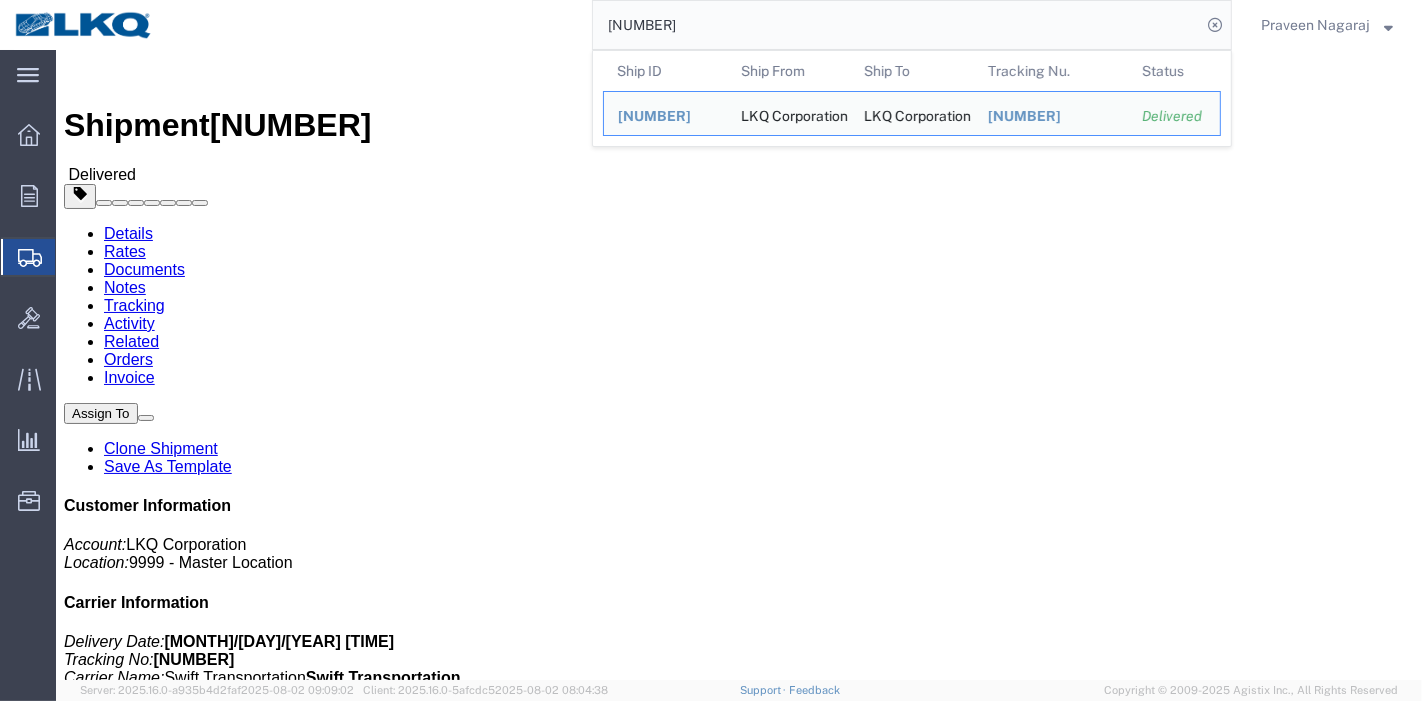 click on "Rates" 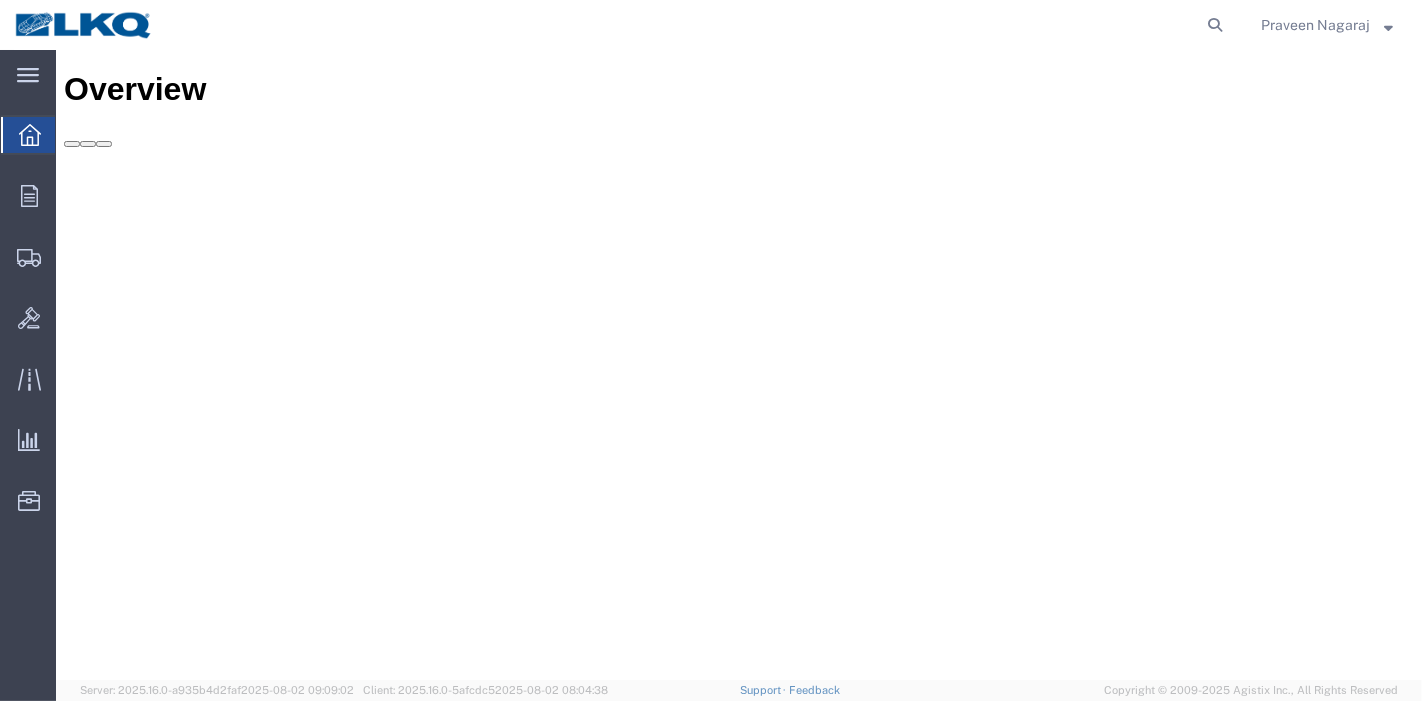 scroll, scrollTop: 0, scrollLeft: 0, axis: both 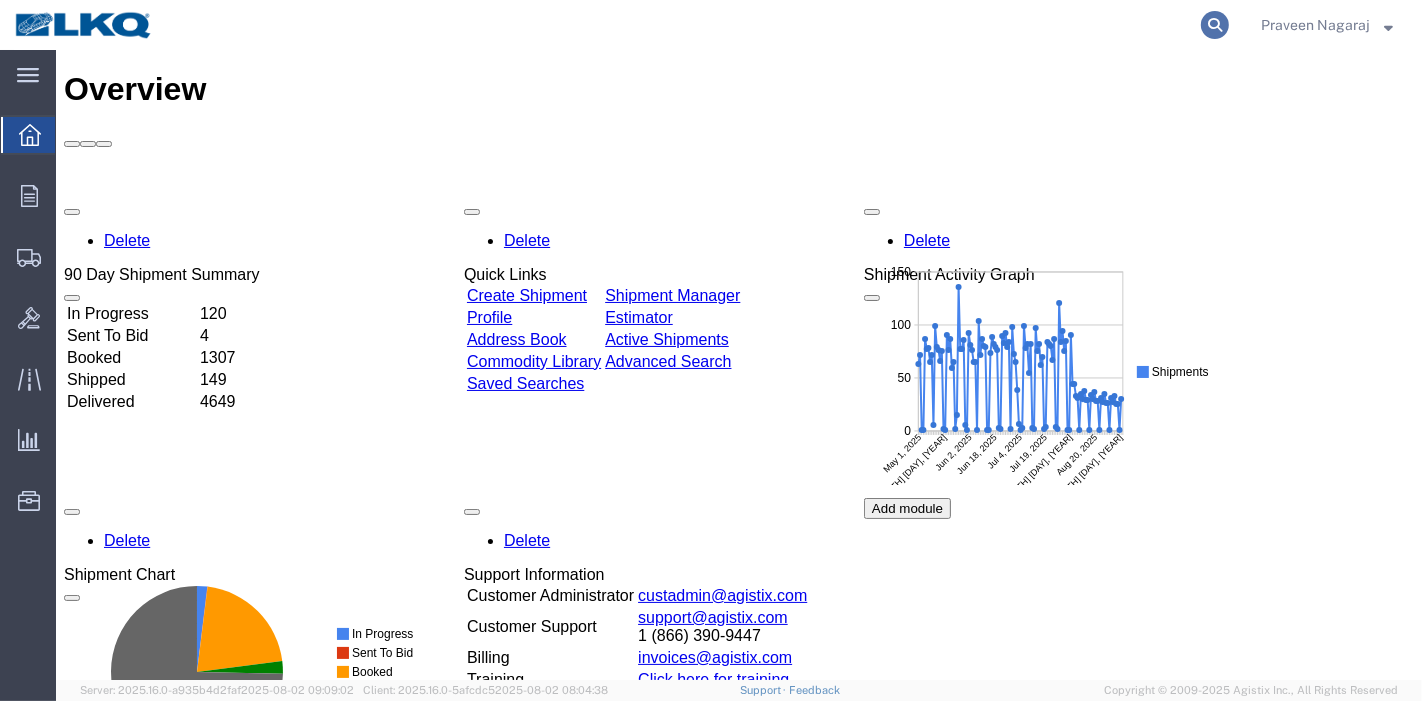 click 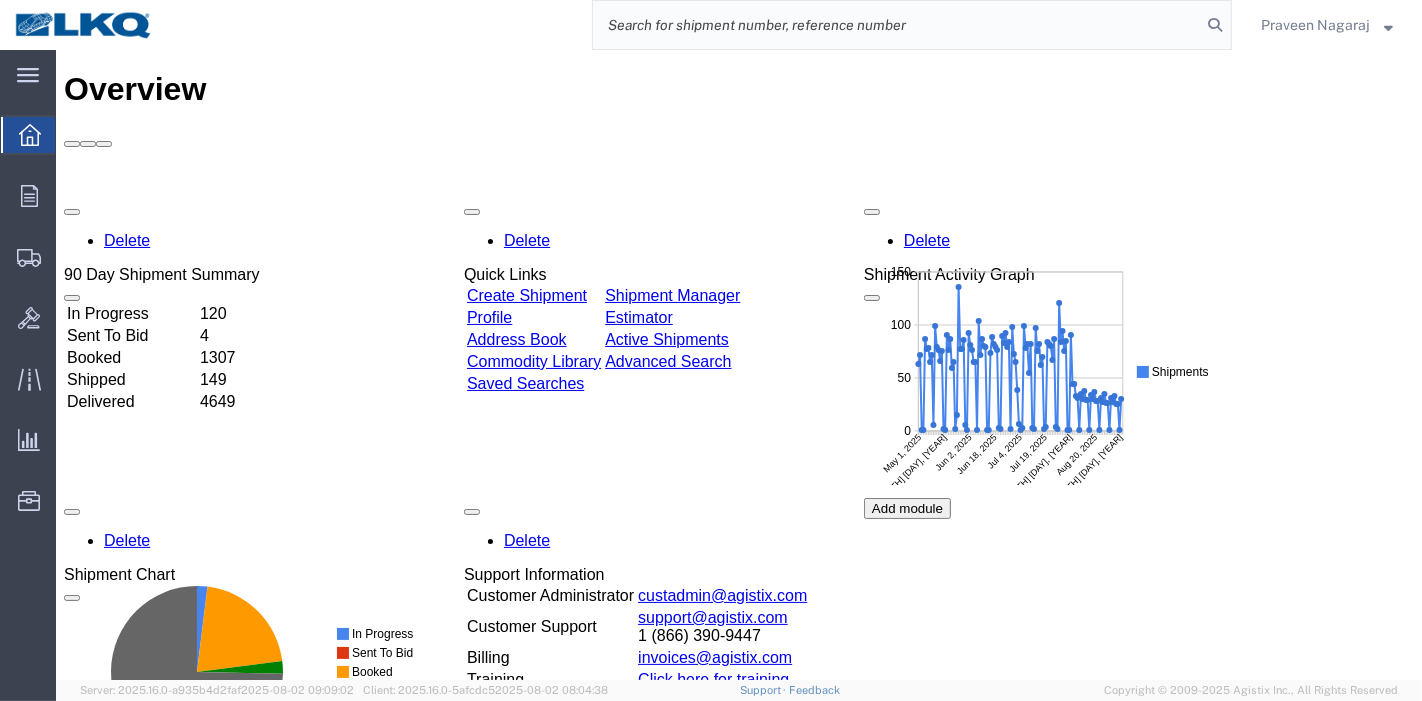 click 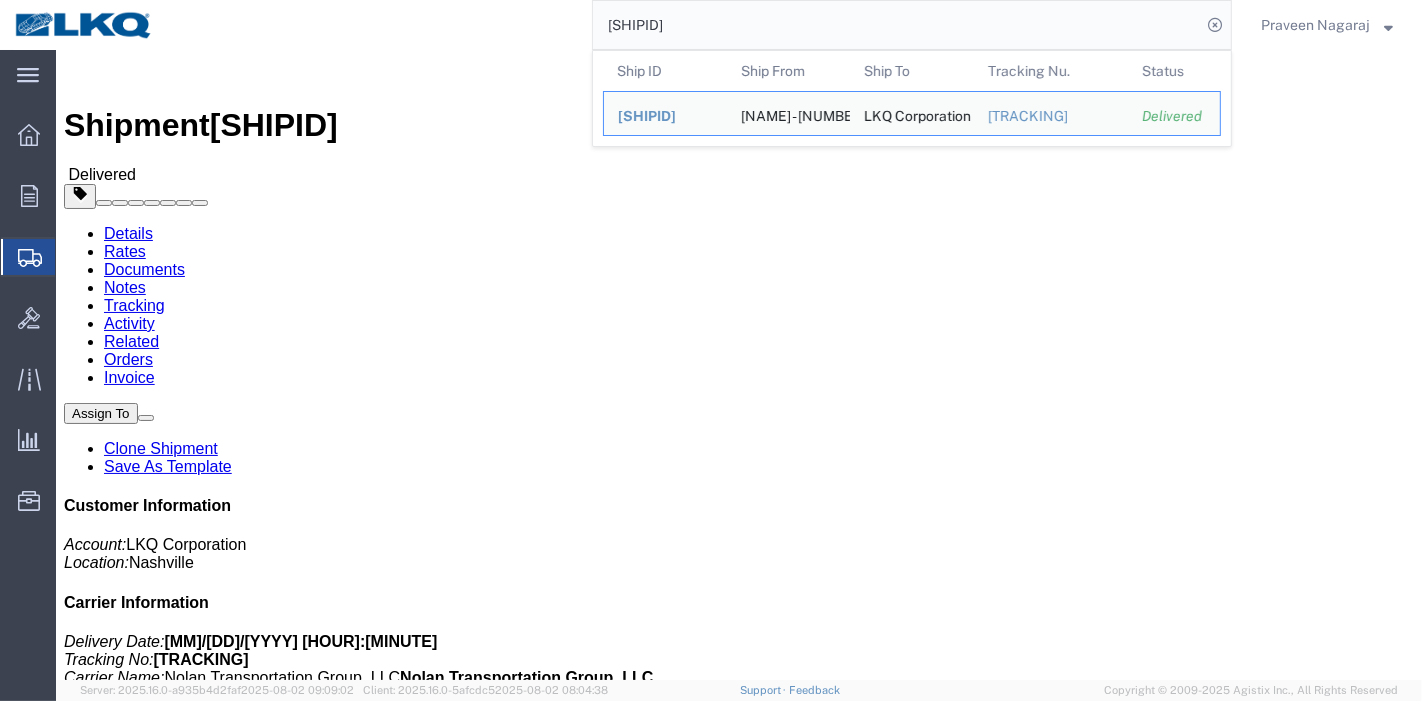 click on "Documents" 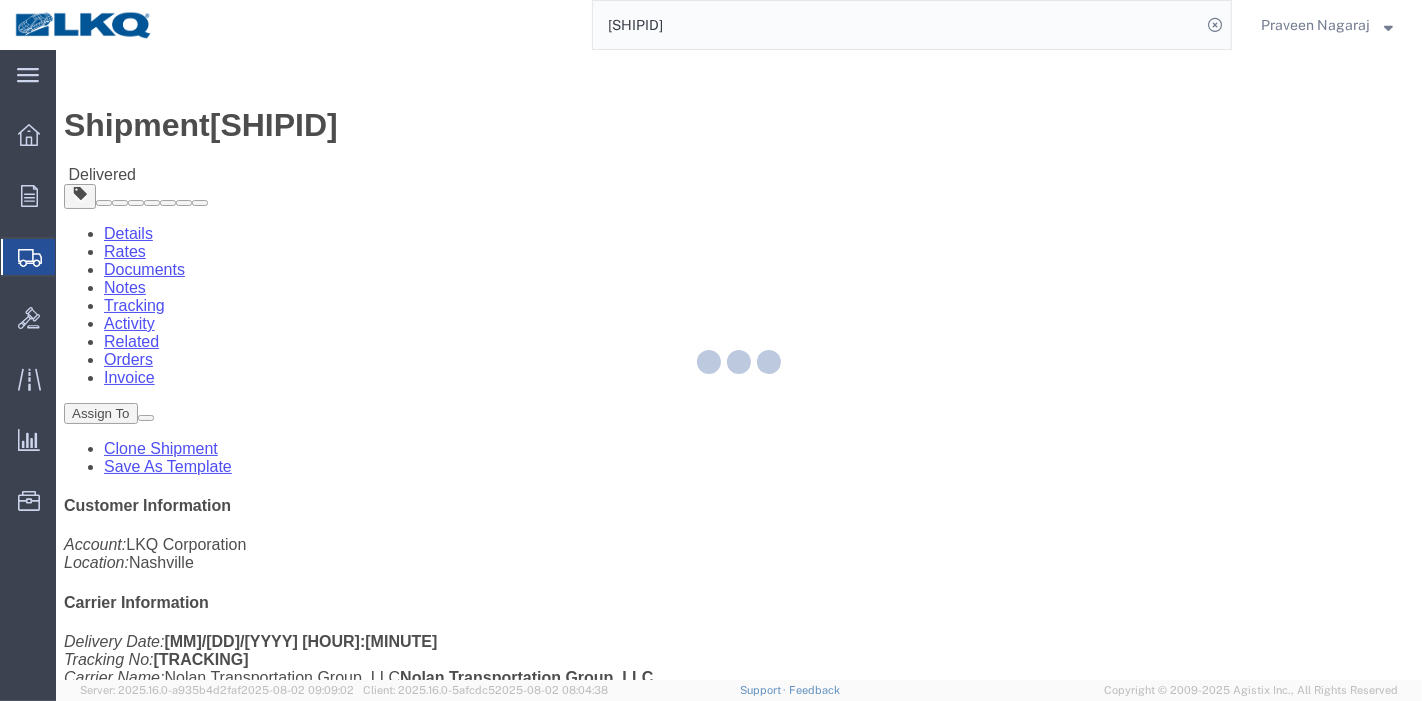 click 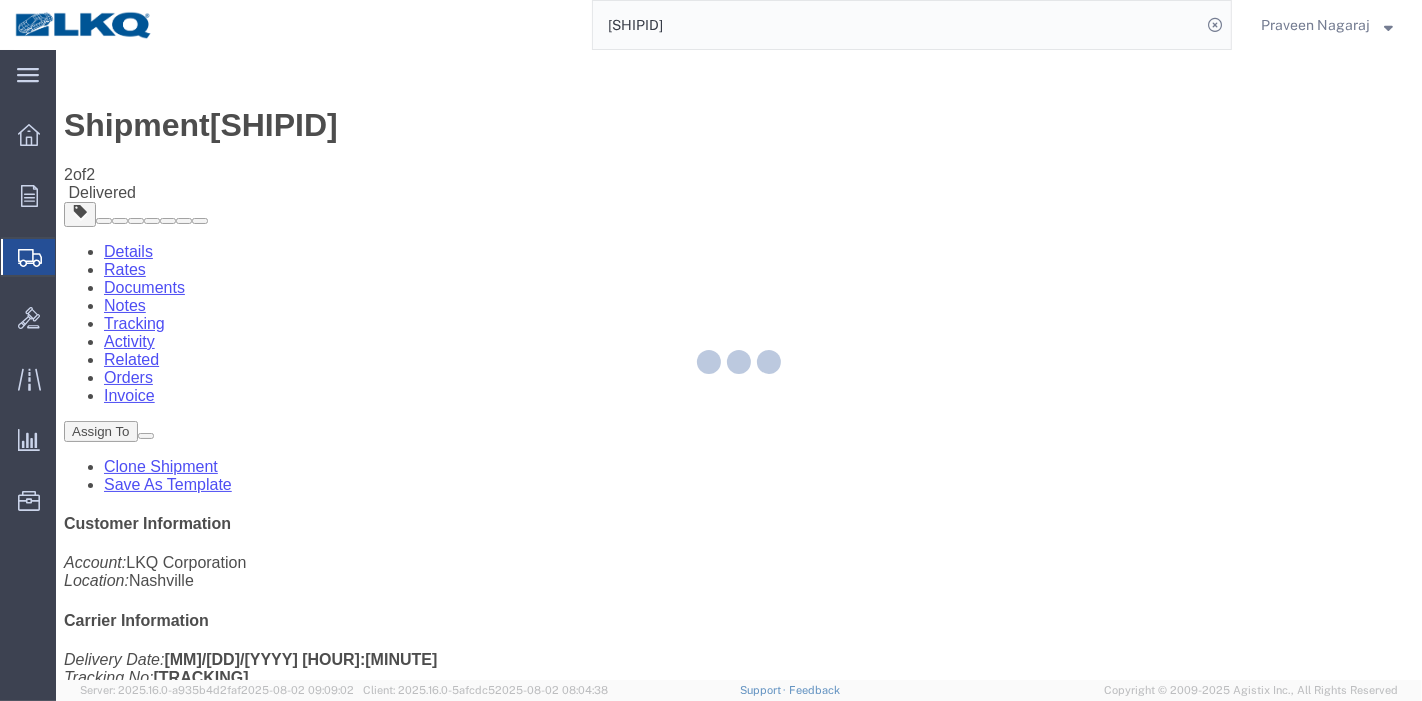 click 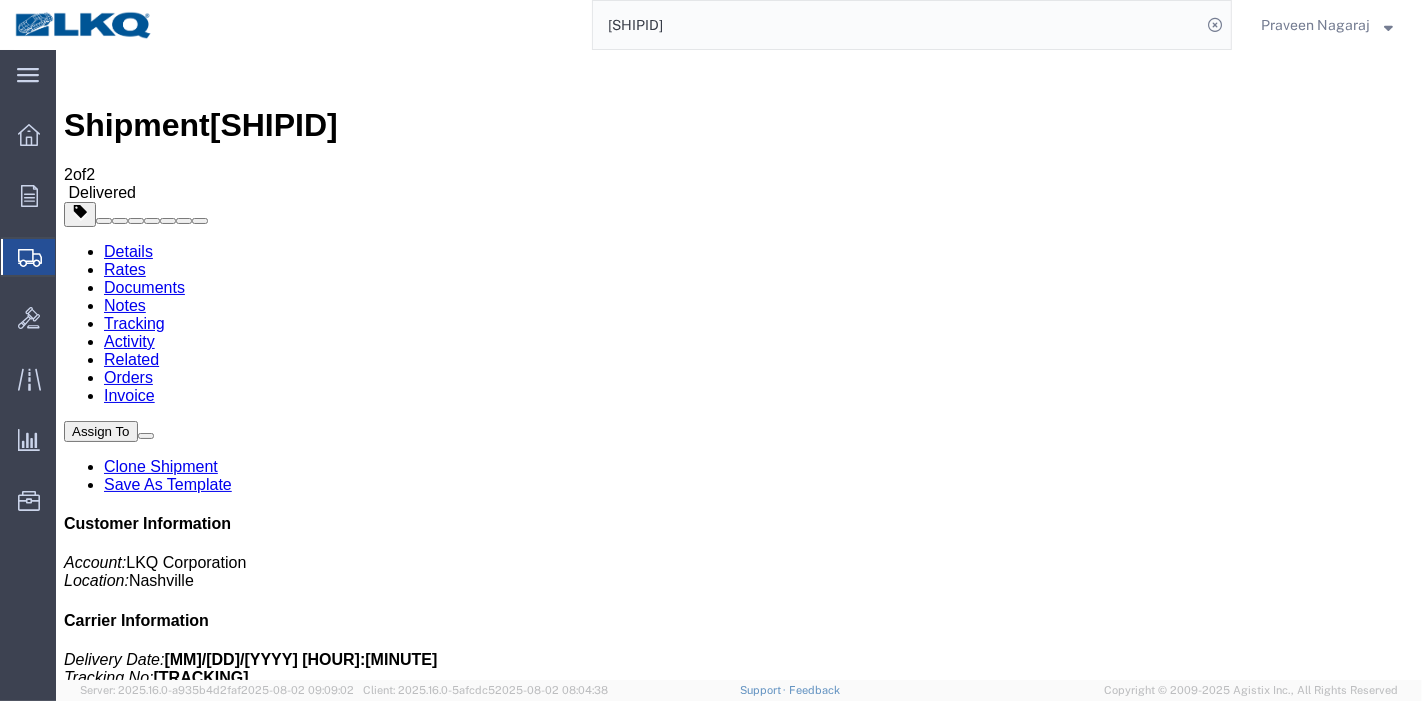 click on "Rates" at bounding box center (124, 269) 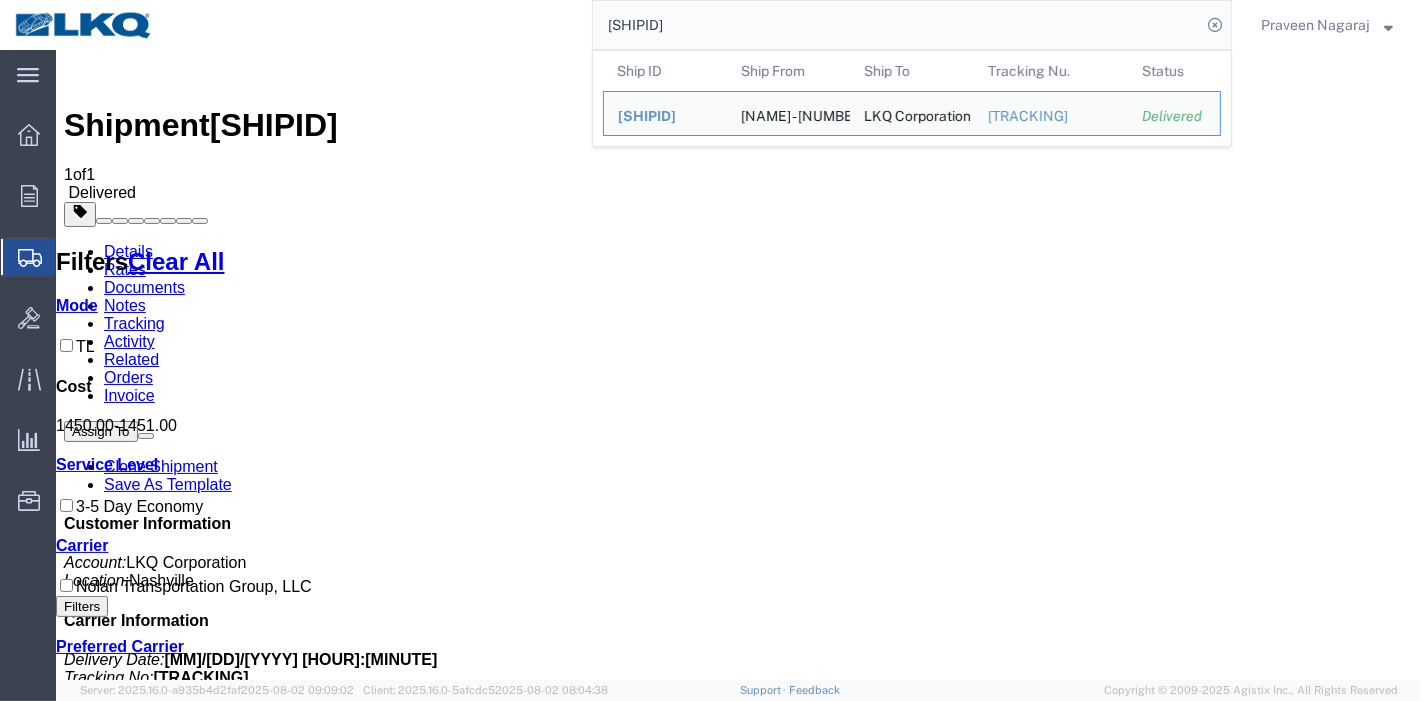 drag, startPoint x: 622, startPoint y: 20, endPoint x: 534, endPoint y: 19, distance: 88.005684 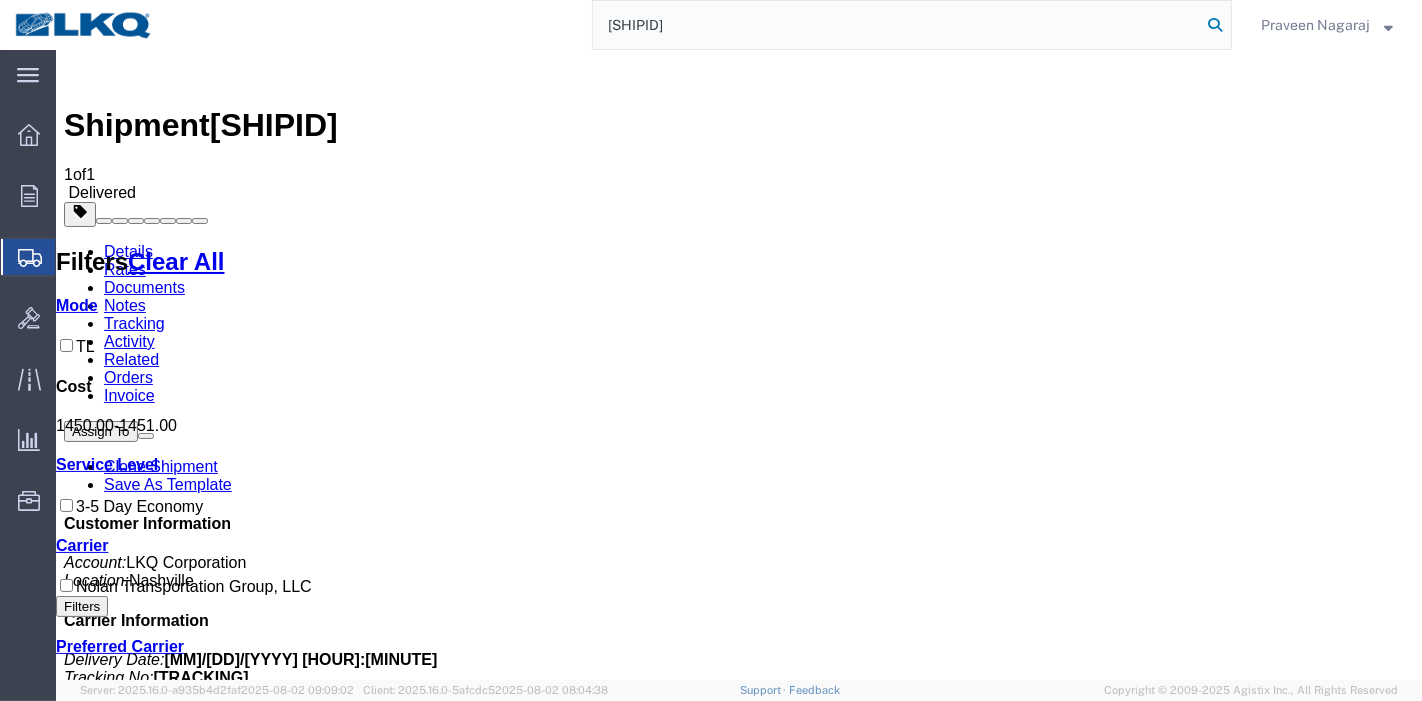 click 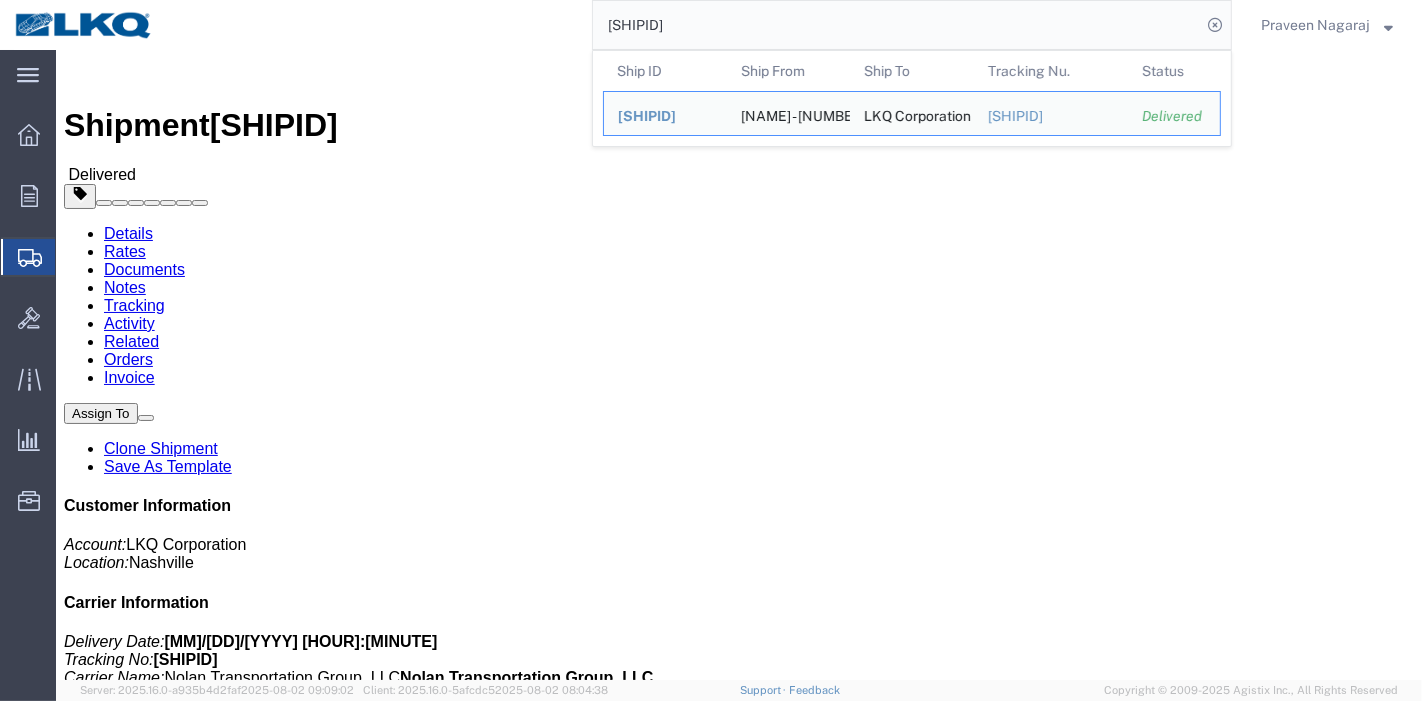 click on "Rates" 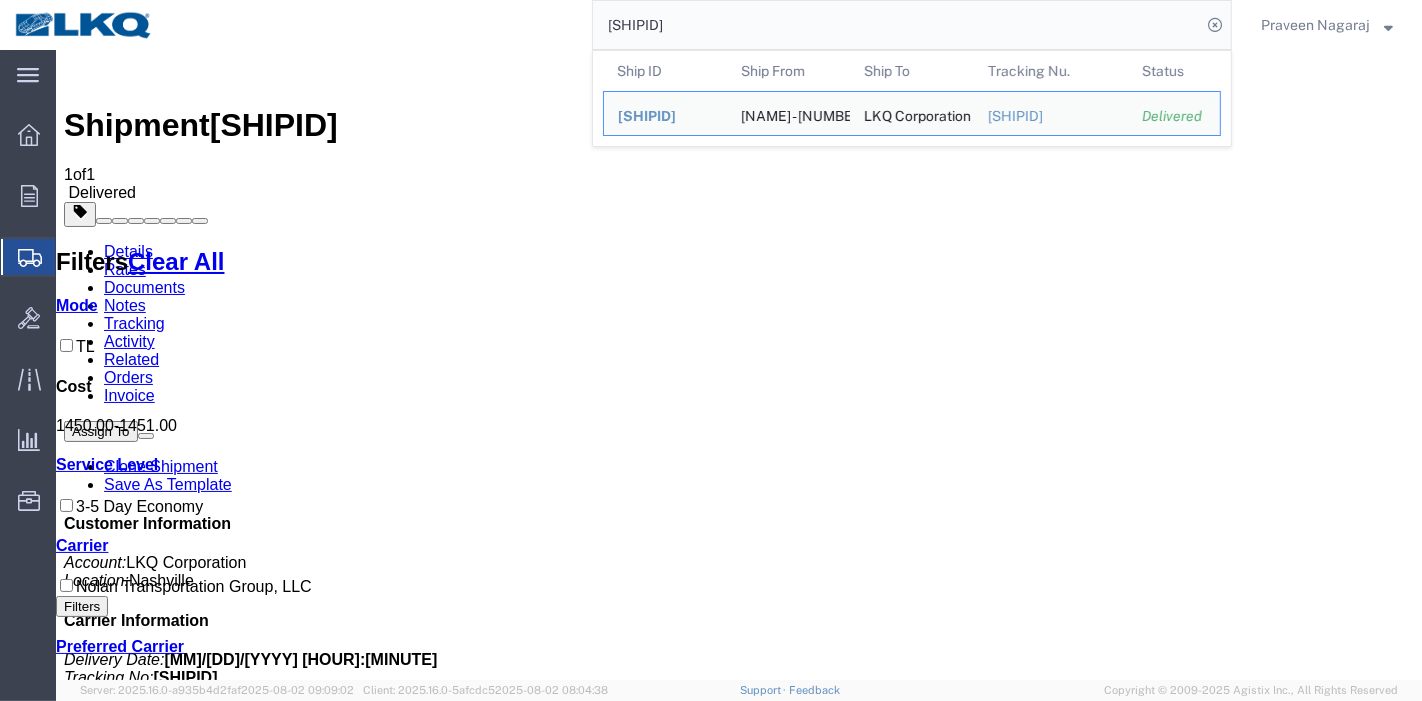 drag, startPoint x: 713, startPoint y: 25, endPoint x: 474, endPoint y: 18, distance: 239.1025 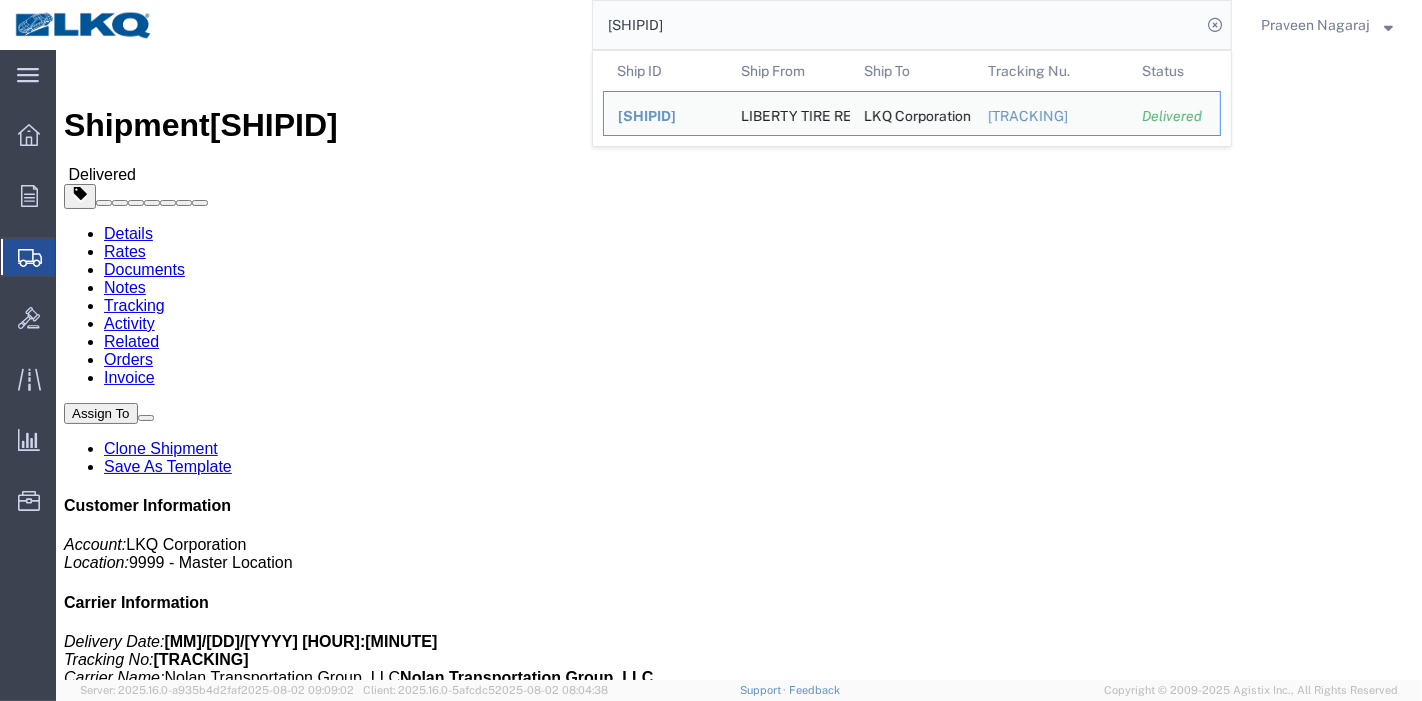 drag, startPoint x: 723, startPoint y: 30, endPoint x: 523, endPoint y: 9, distance: 201.09947 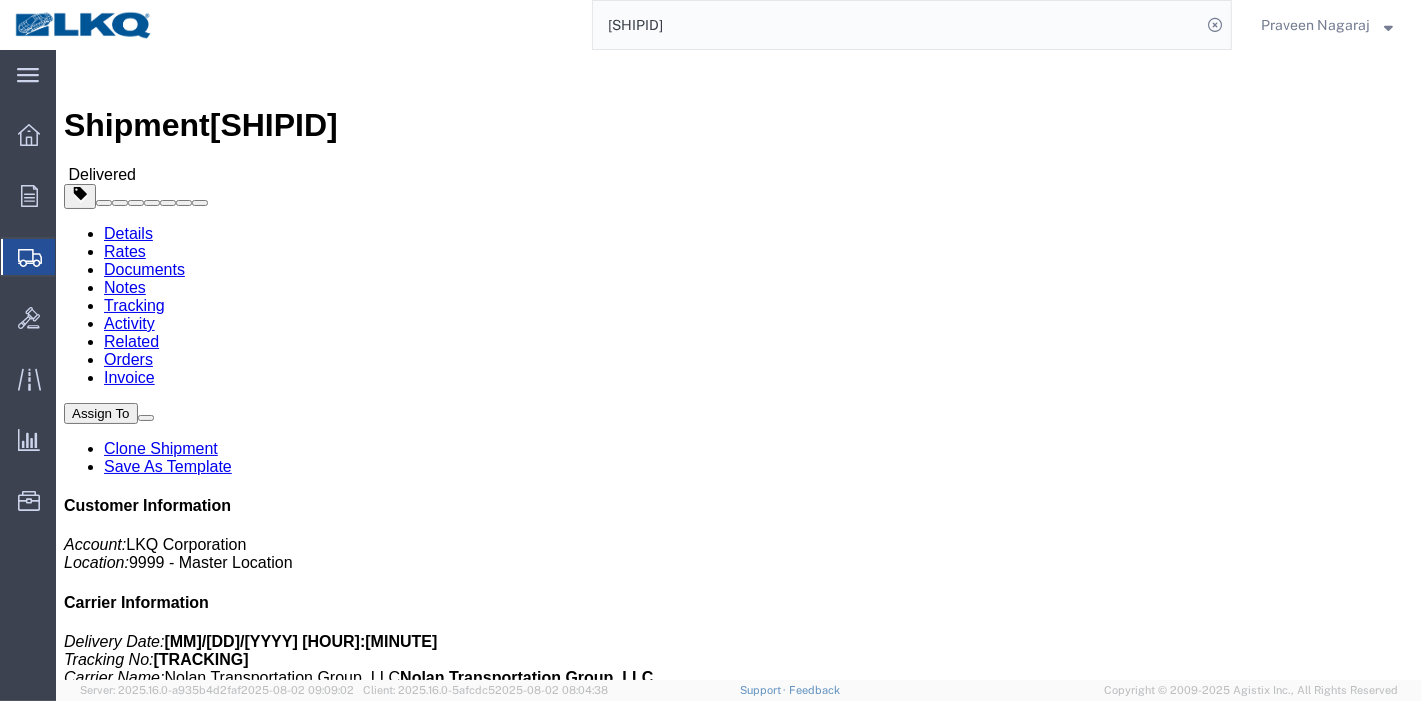 paste on "6304940" 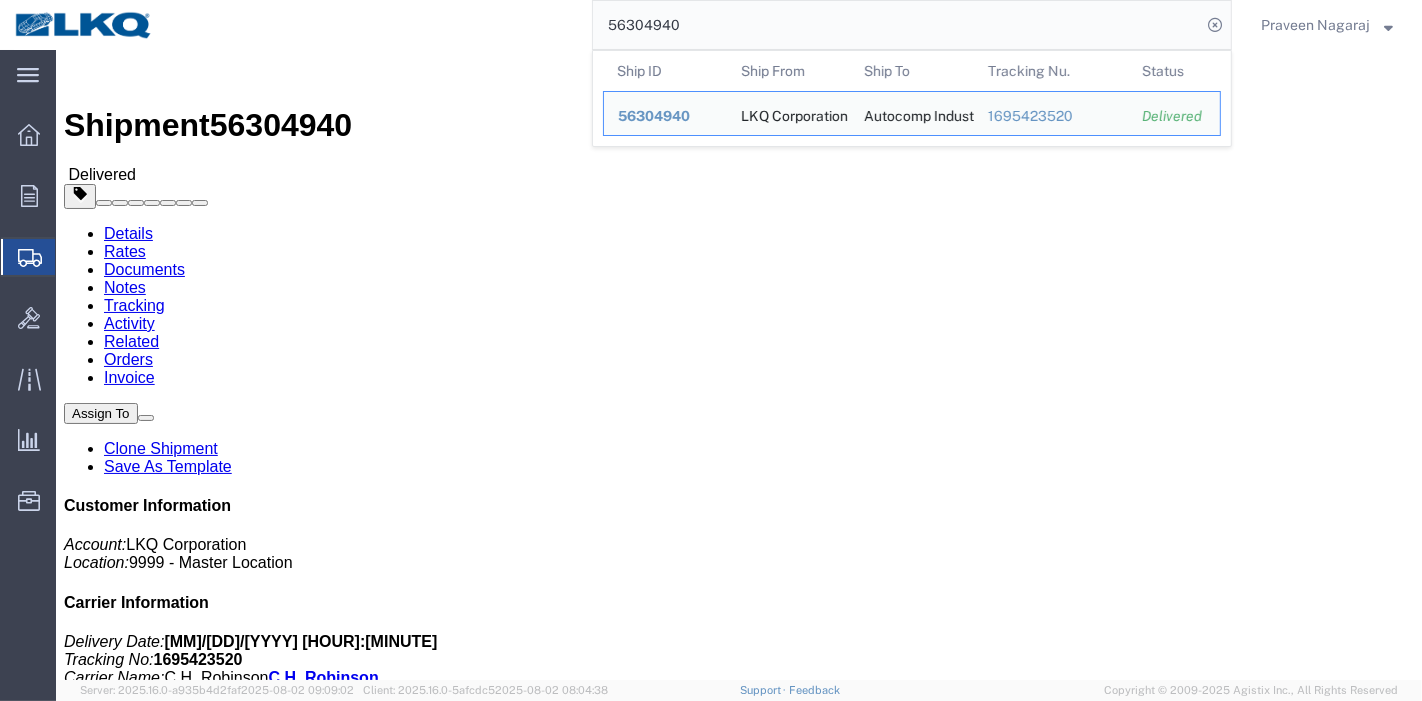click on "Rates" 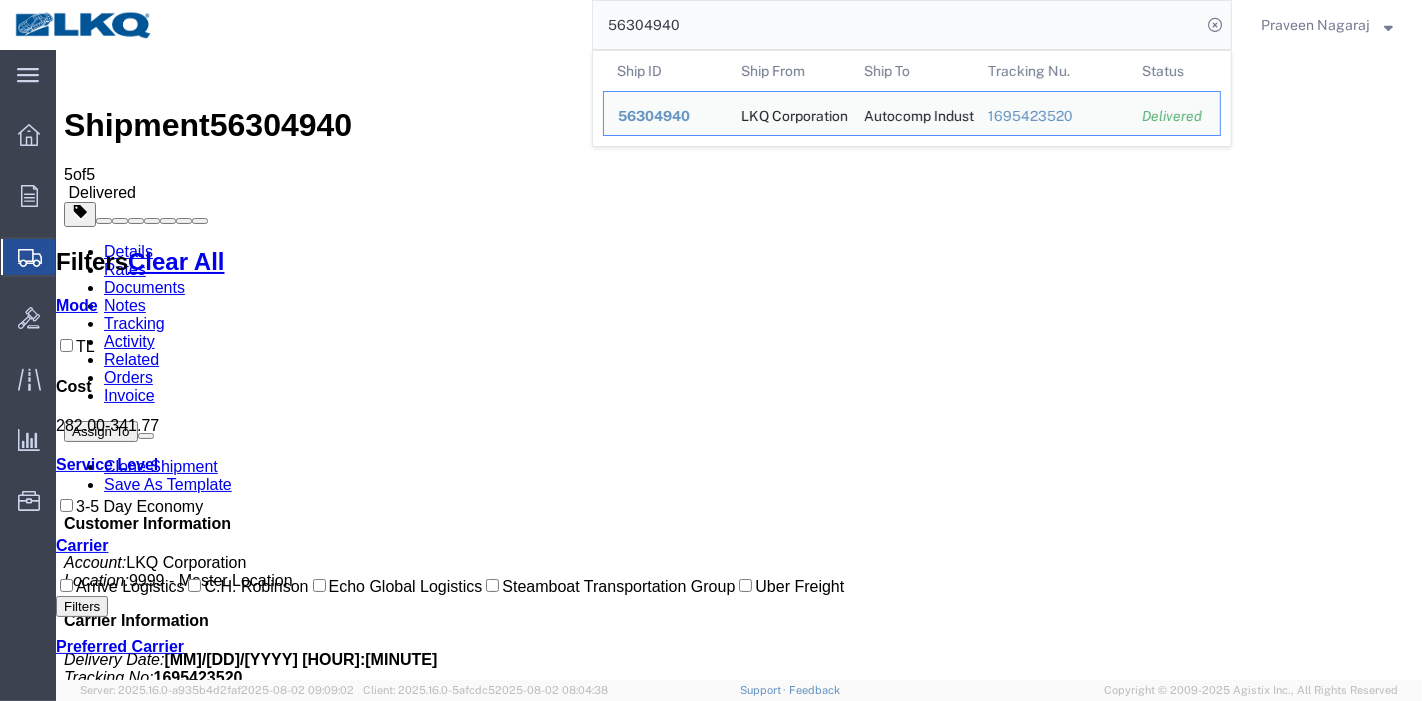 drag, startPoint x: 708, startPoint y: 32, endPoint x: 320, endPoint y: 33, distance: 388.00128 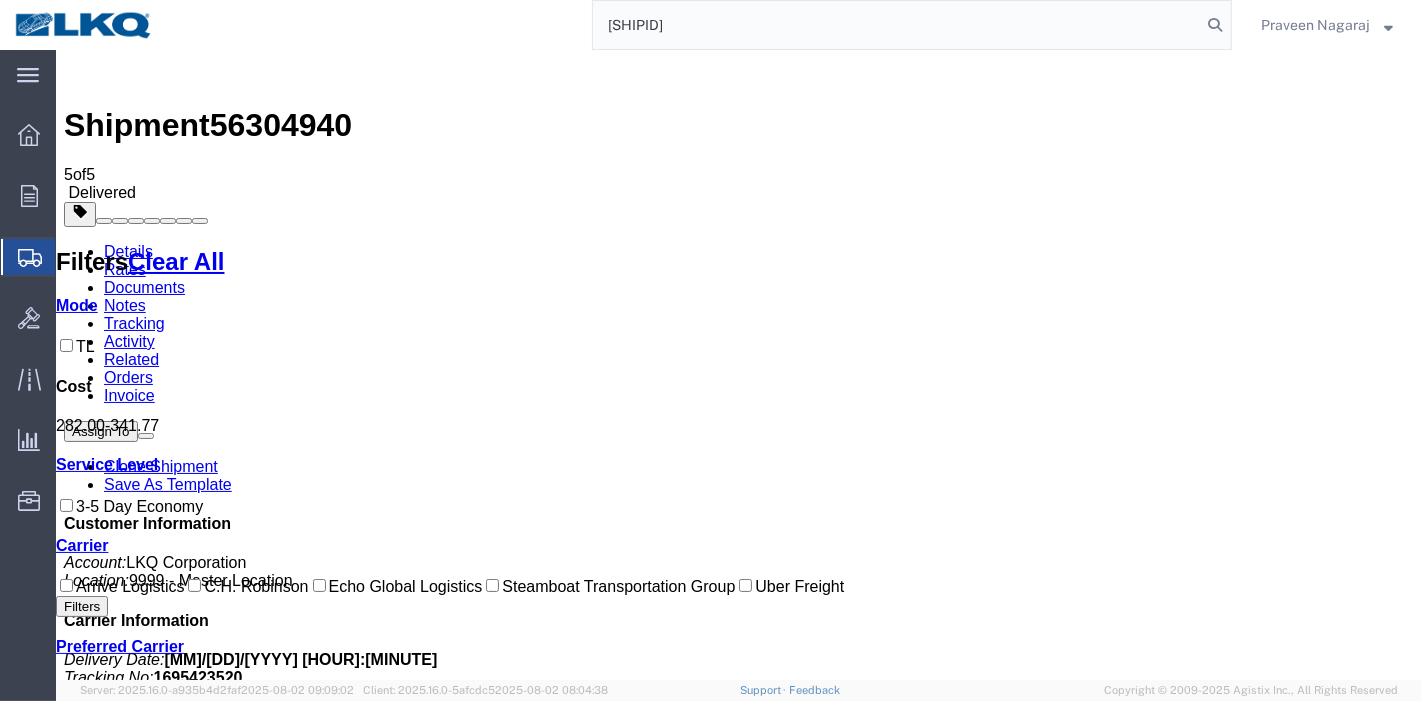 type on "55419207" 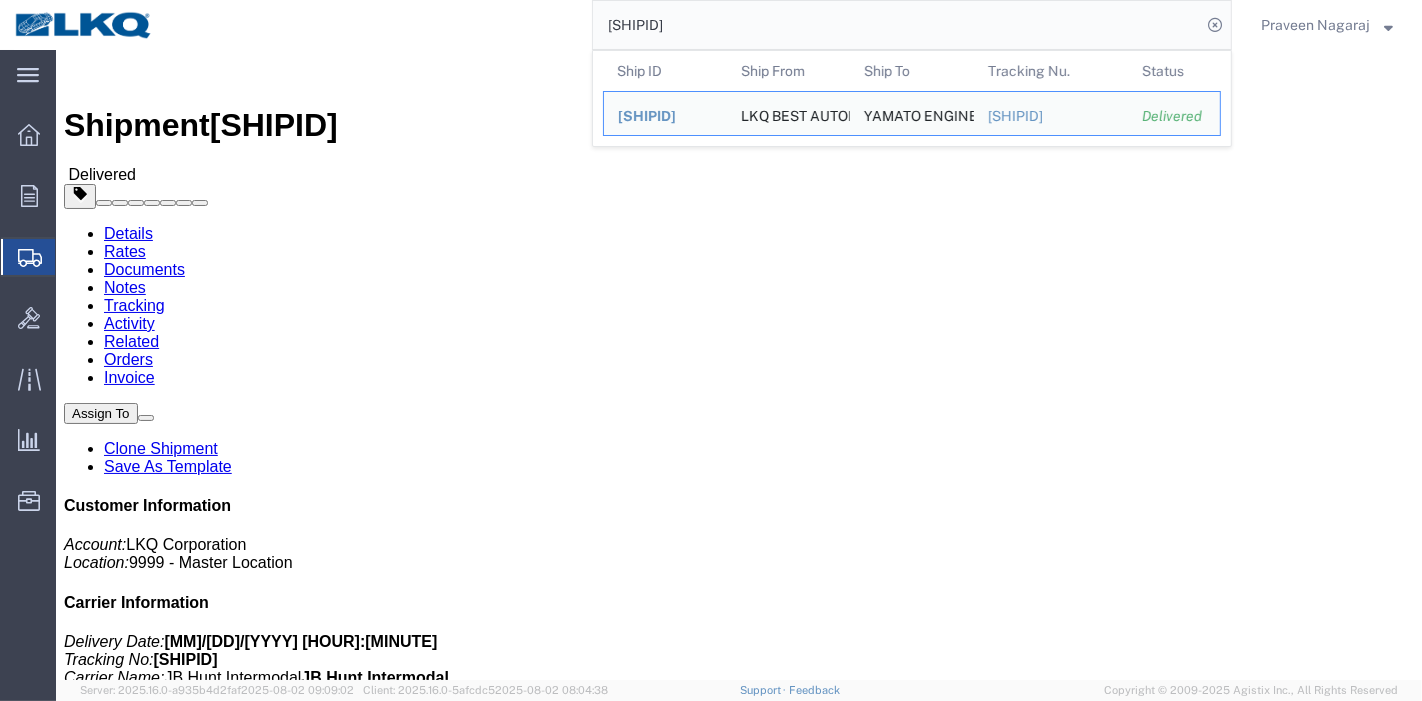 click on "Rates" 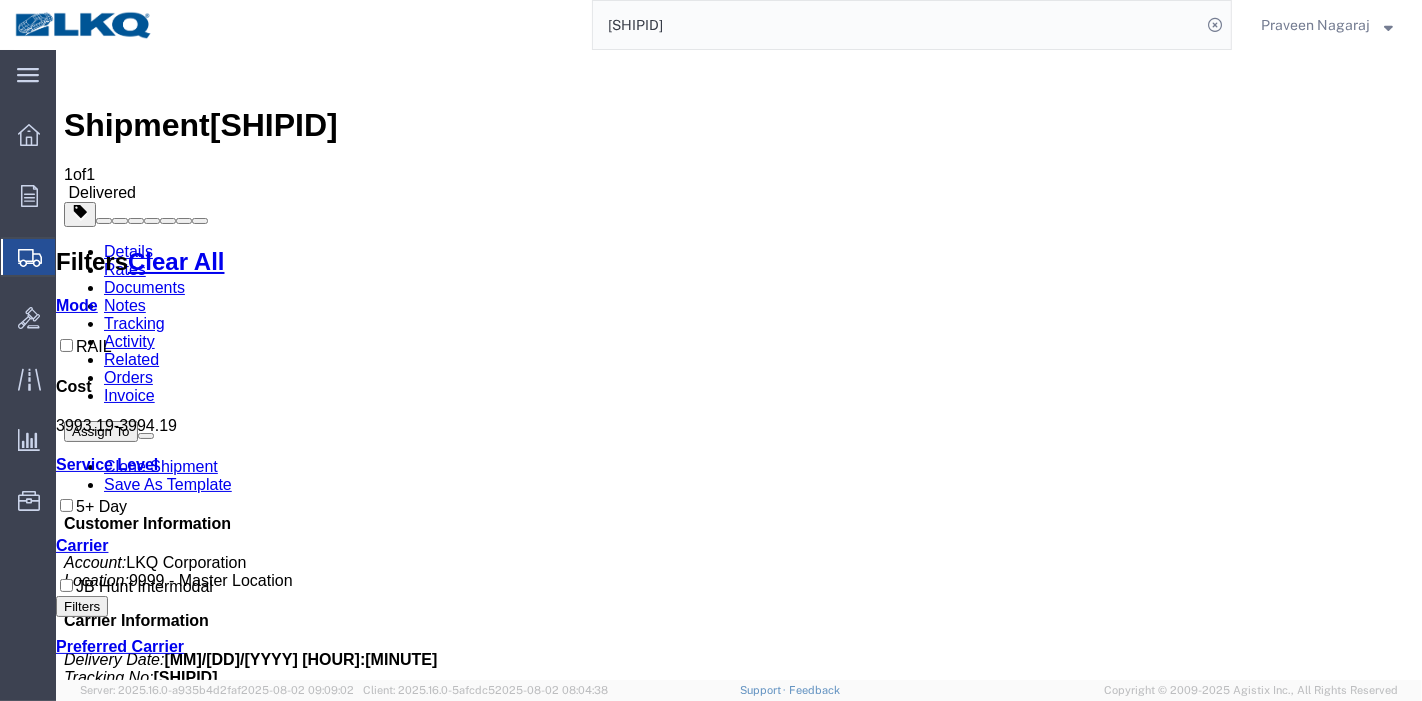 click on "3,993.19 USD" at bounding box center [627, 1700] 